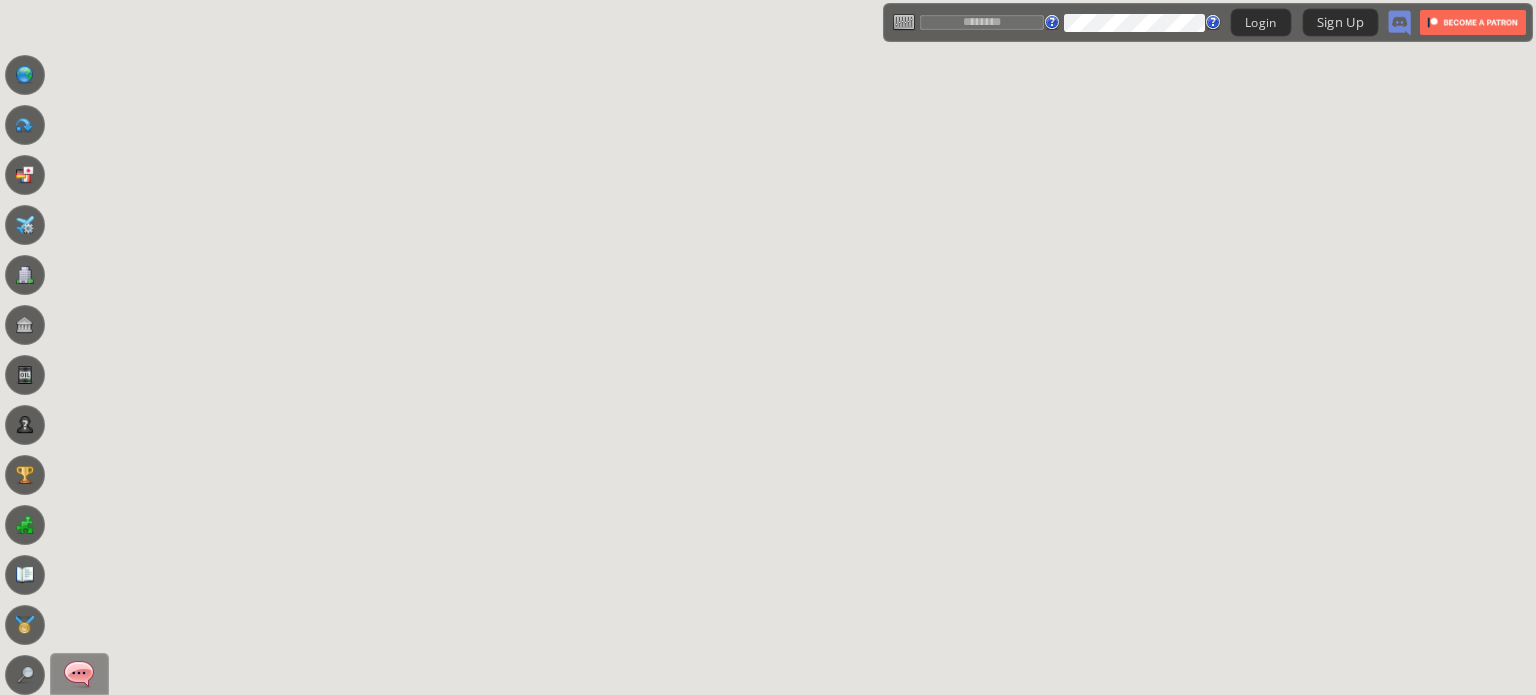 scroll, scrollTop: 0, scrollLeft: 0, axis: both 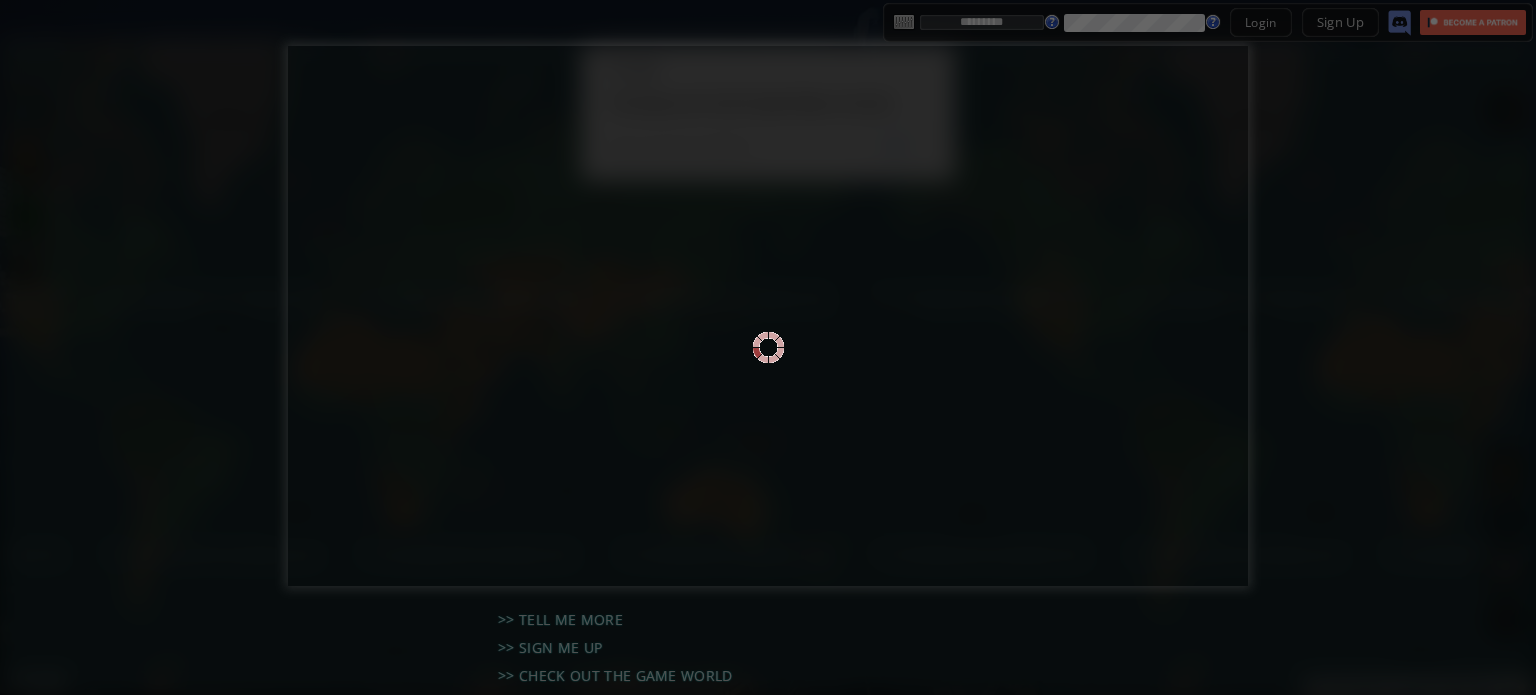 click at bounding box center [768, 347] 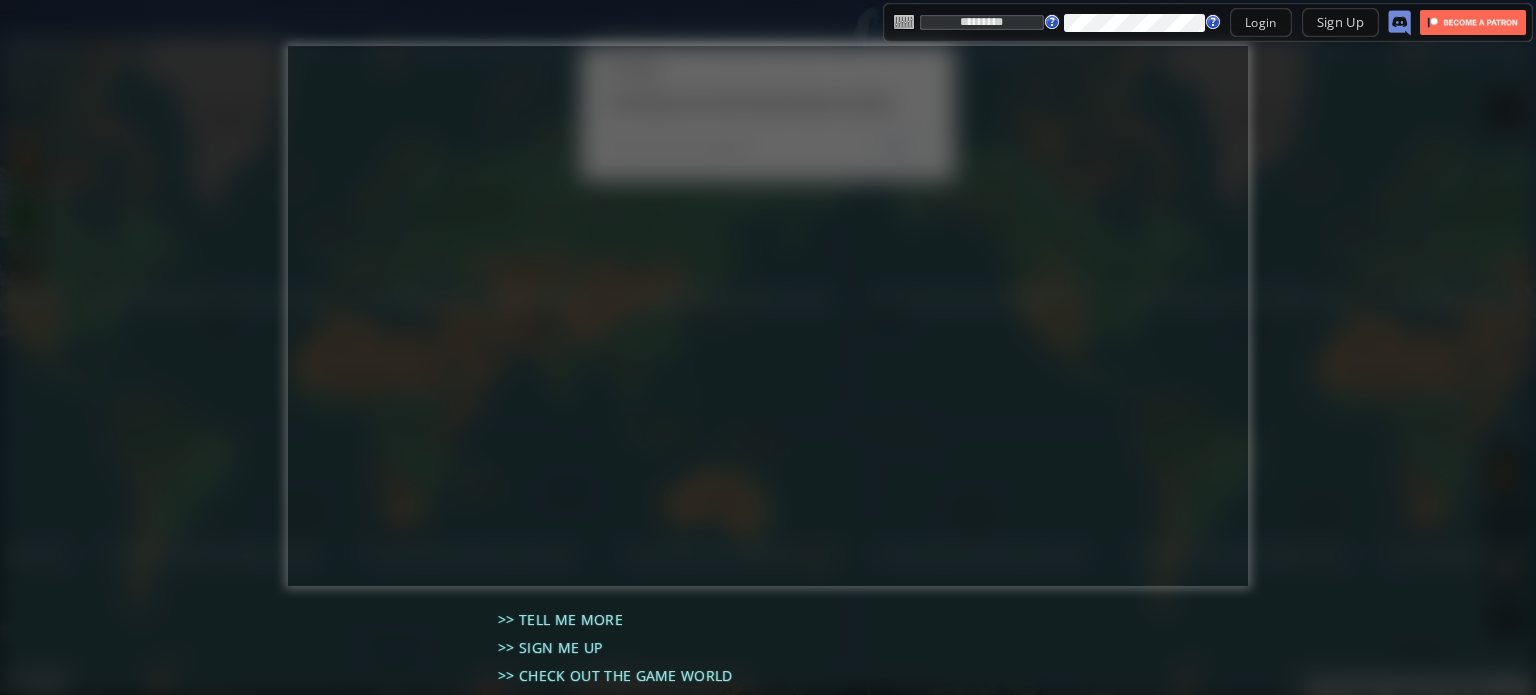 click on "*********" at bounding box center [982, 22] 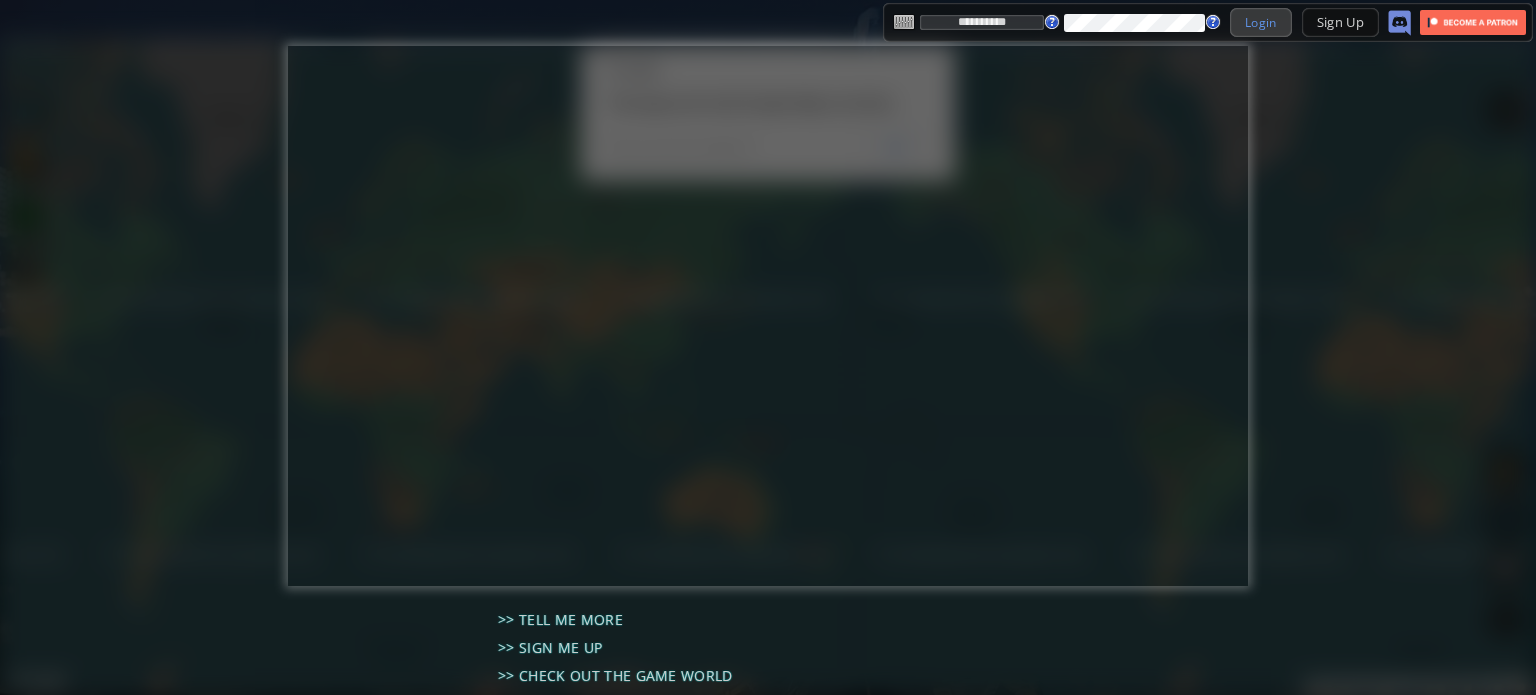 type on "**********" 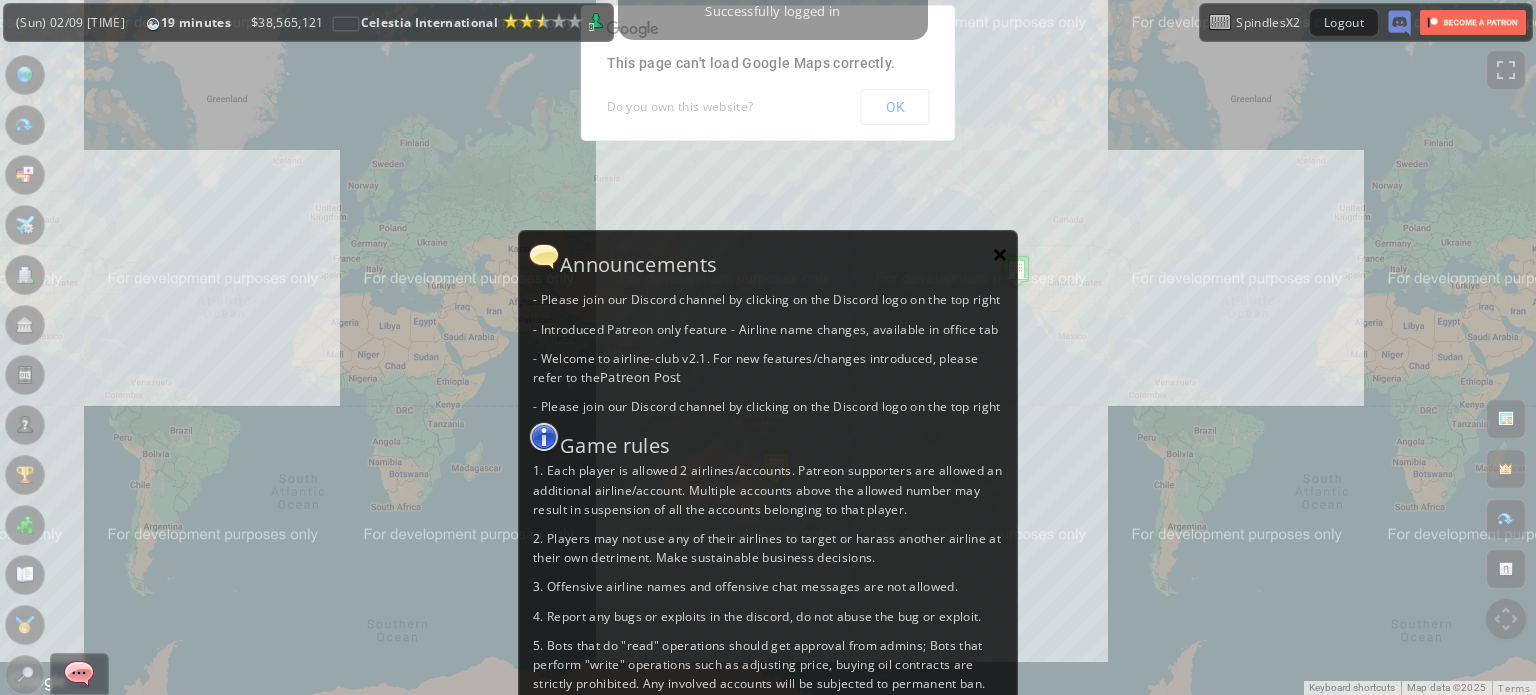 click on "×" at bounding box center [1000, 254] 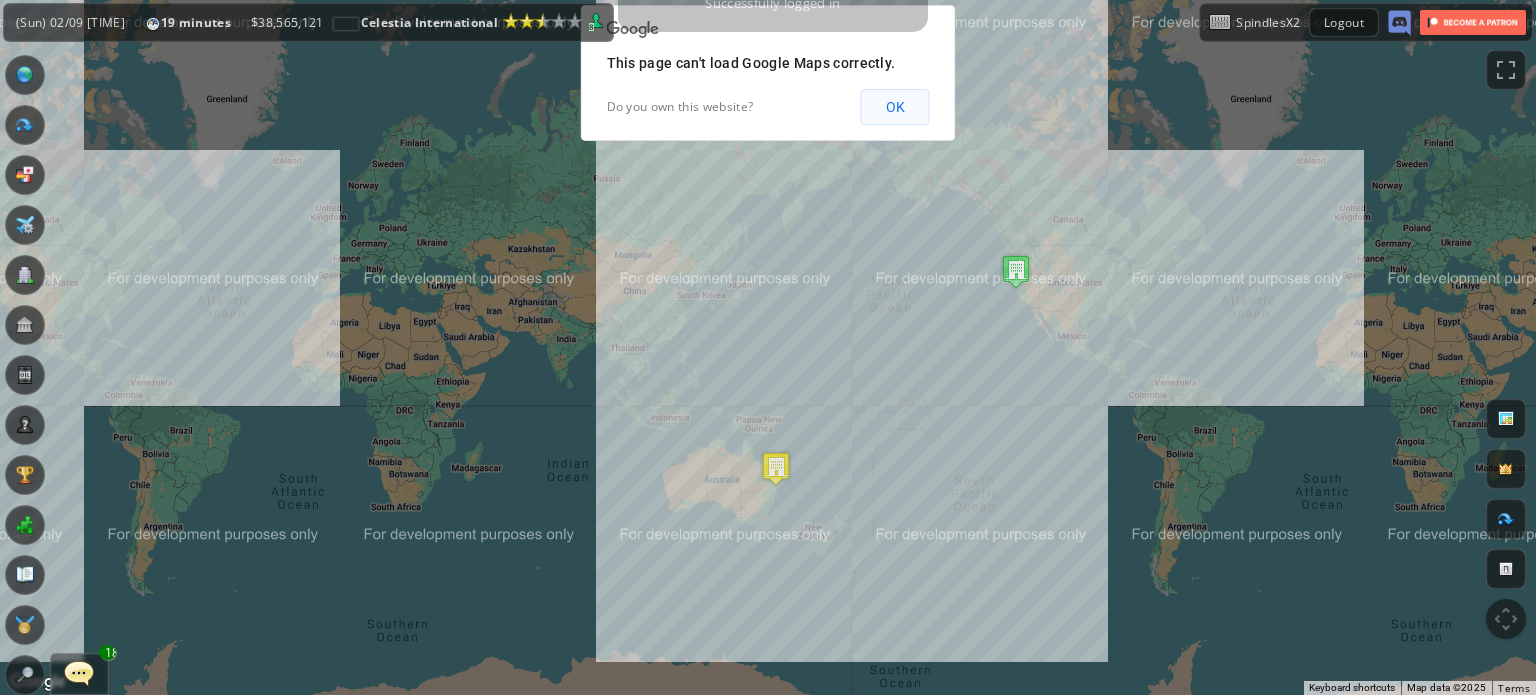 click on "OK" at bounding box center [895, 107] 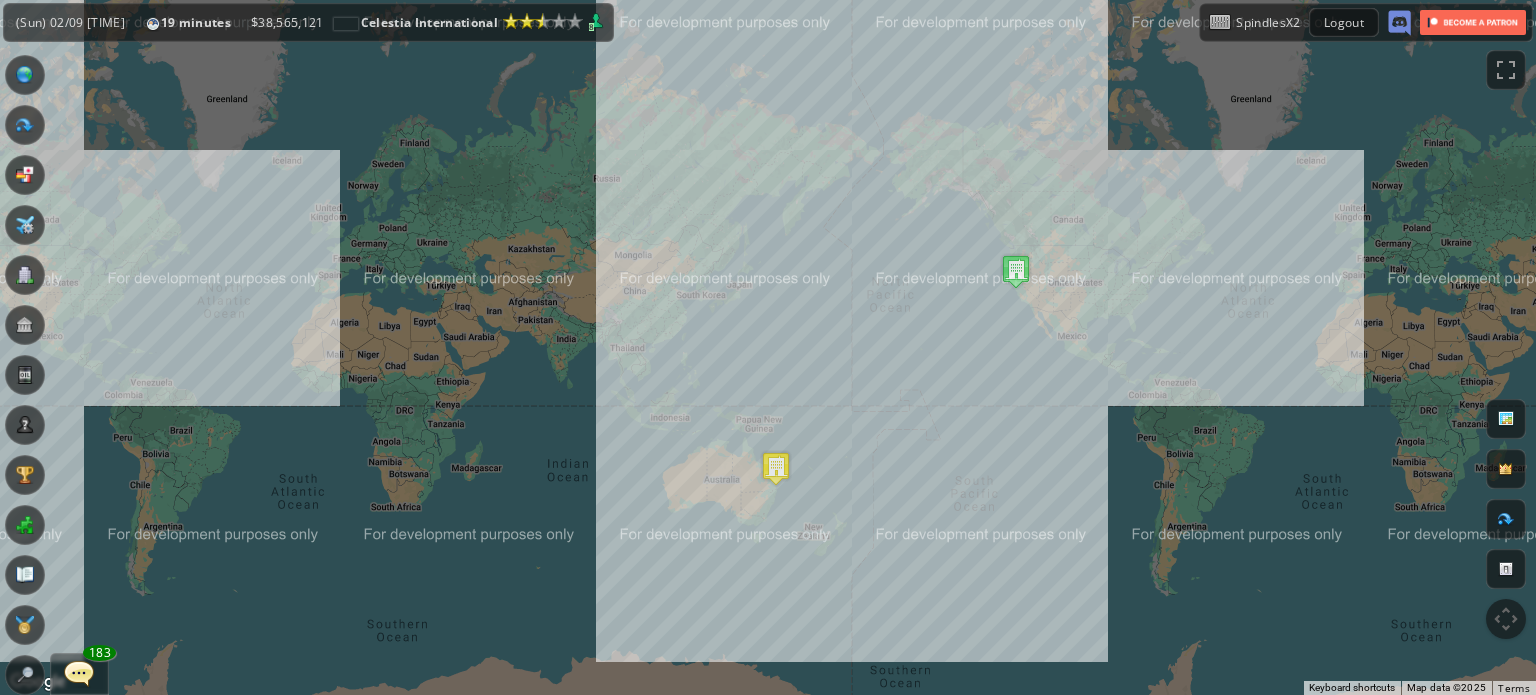 click at bounding box center [79, 673] 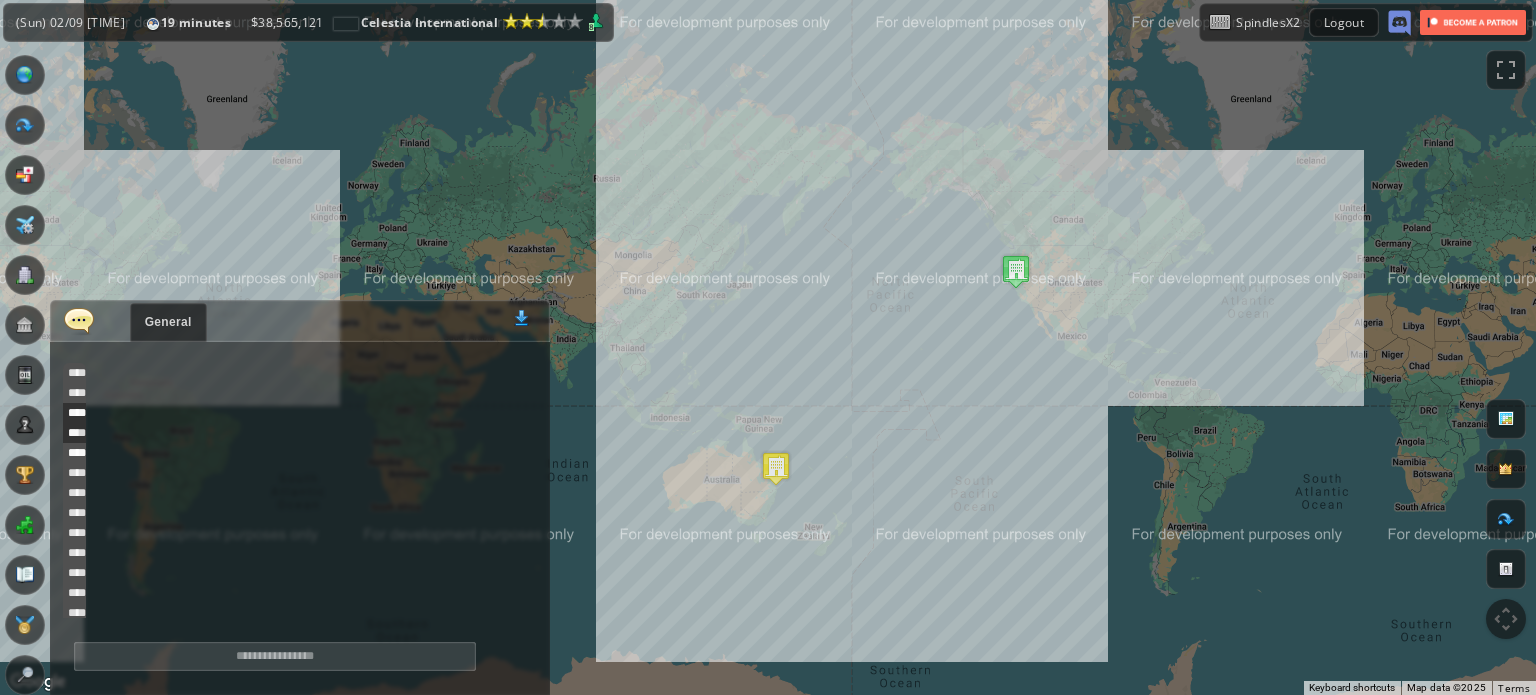 scroll, scrollTop: 578, scrollLeft: 0, axis: vertical 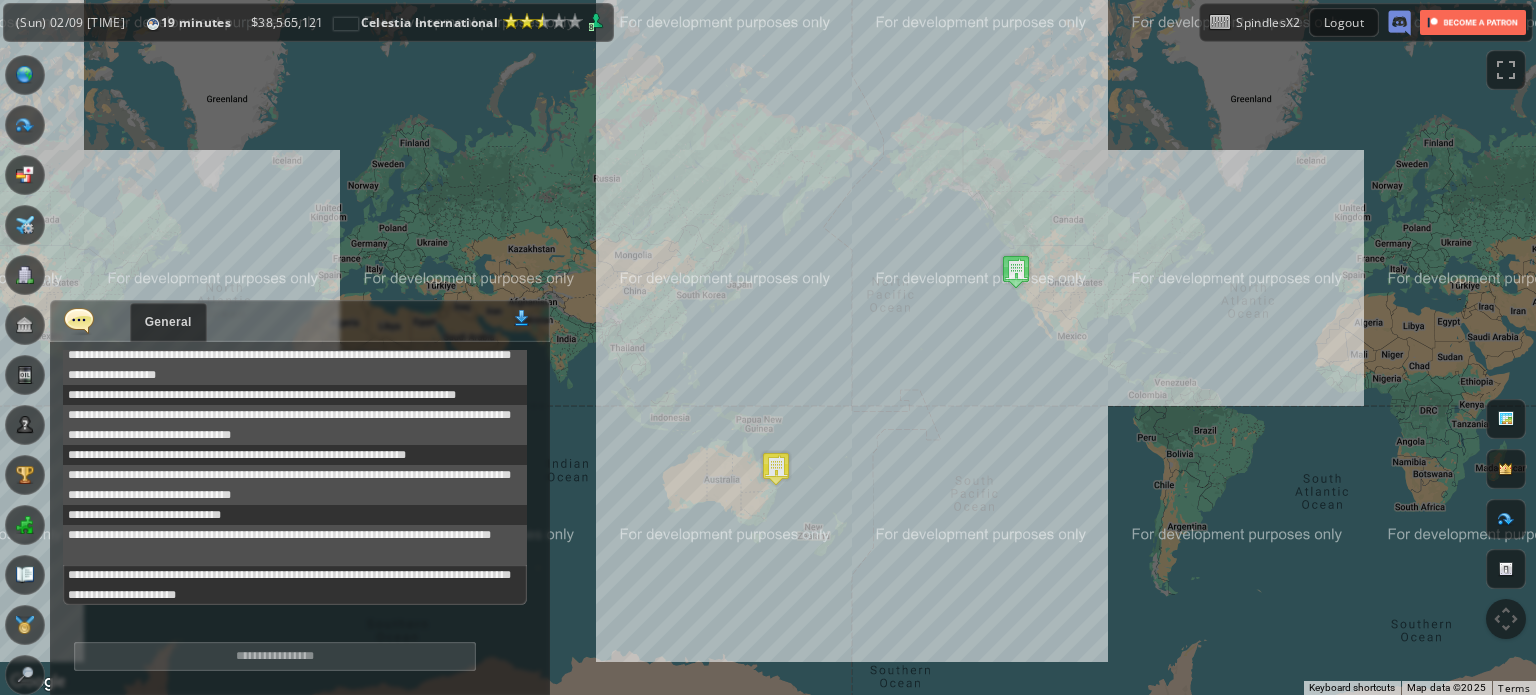 click at bounding box center (79, 320) 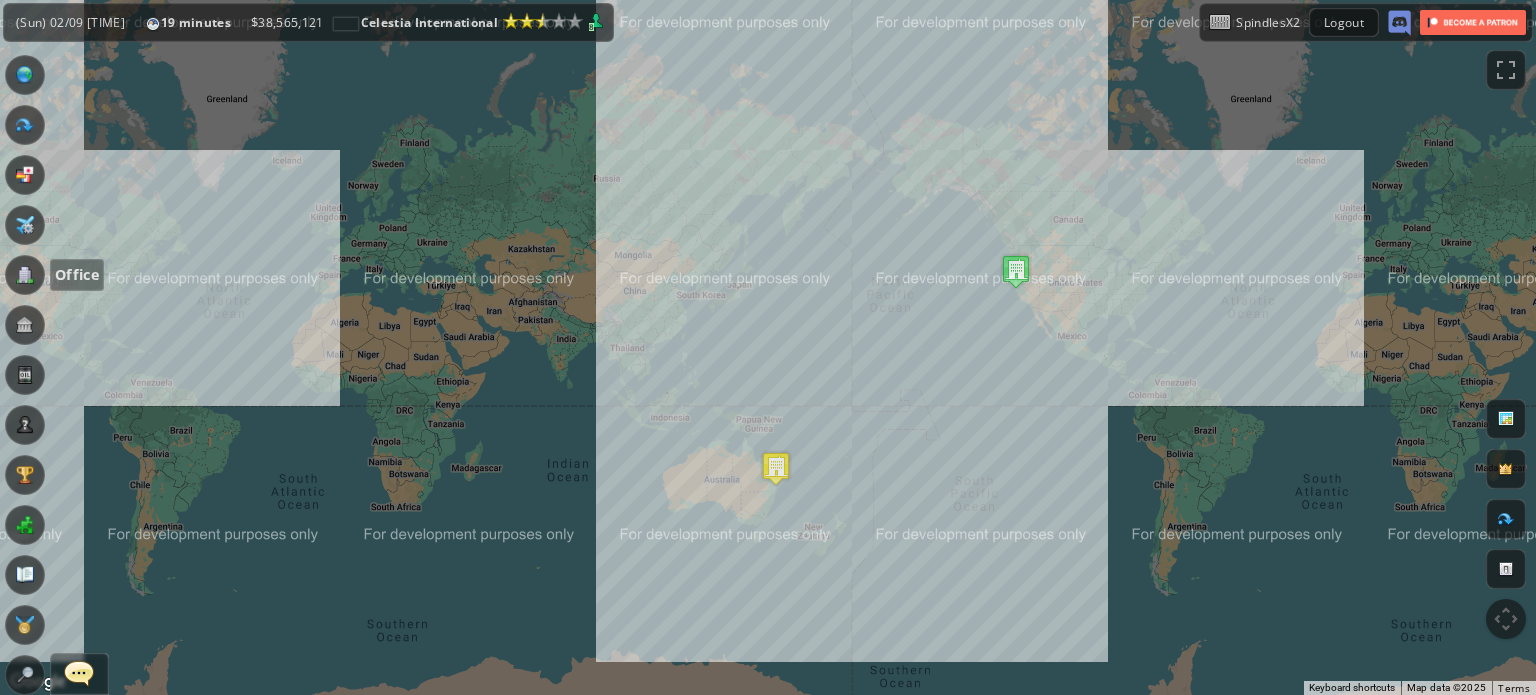 click at bounding box center [25, 275] 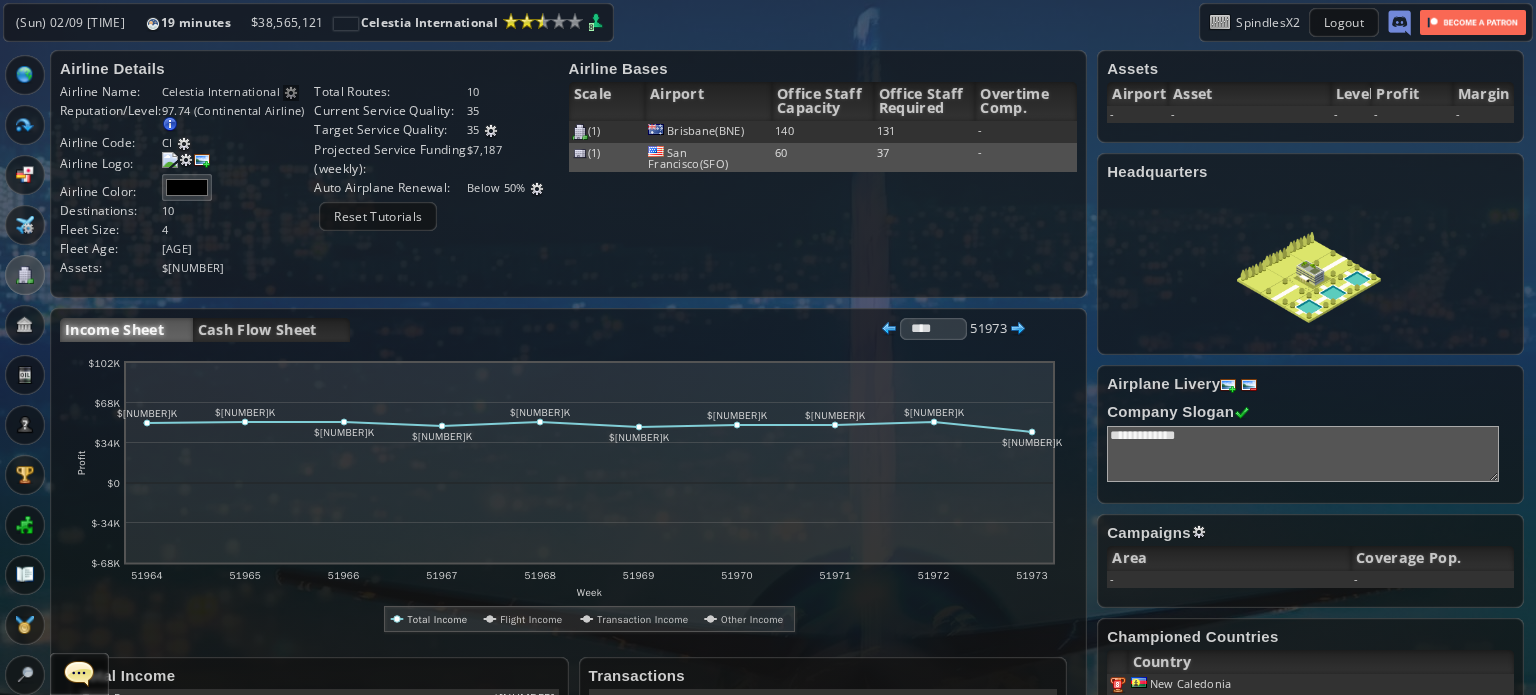 click at bounding box center [1285, 293] 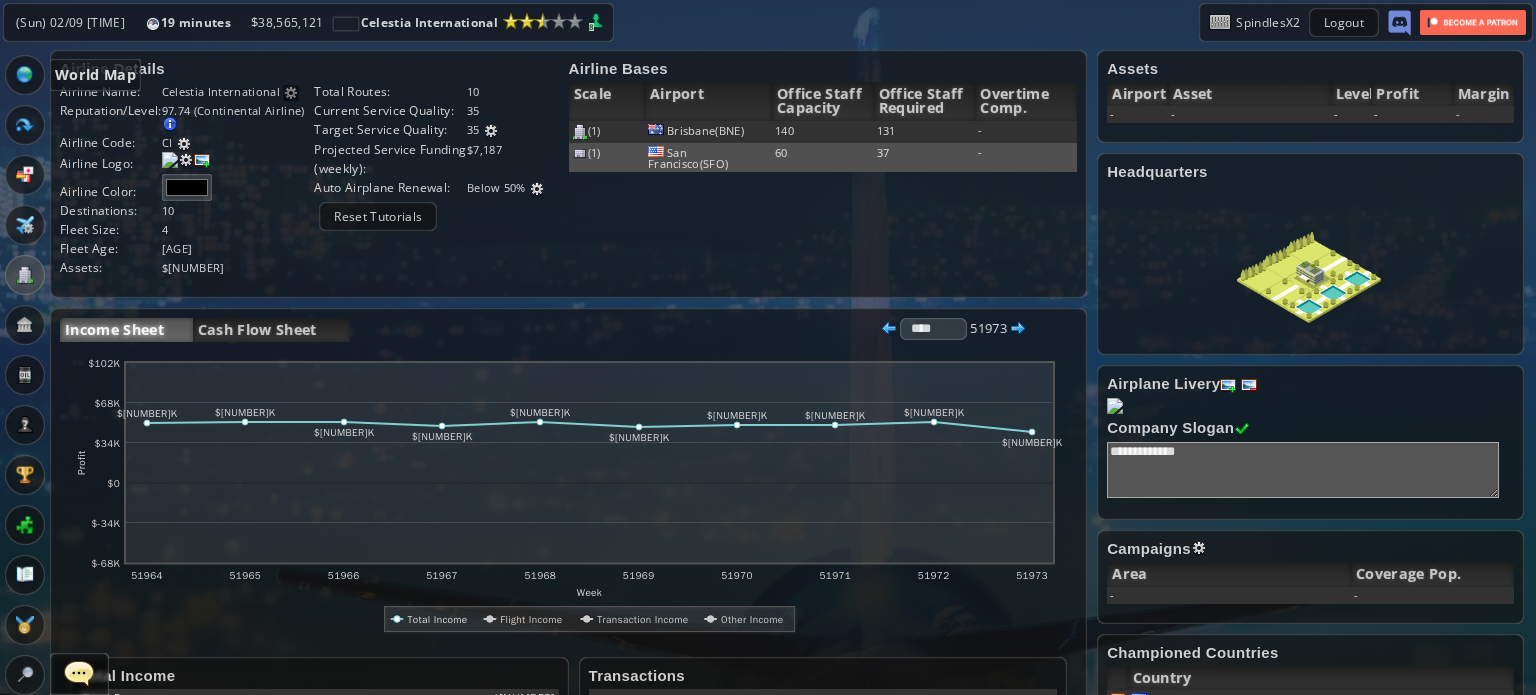 click at bounding box center (25, 75) 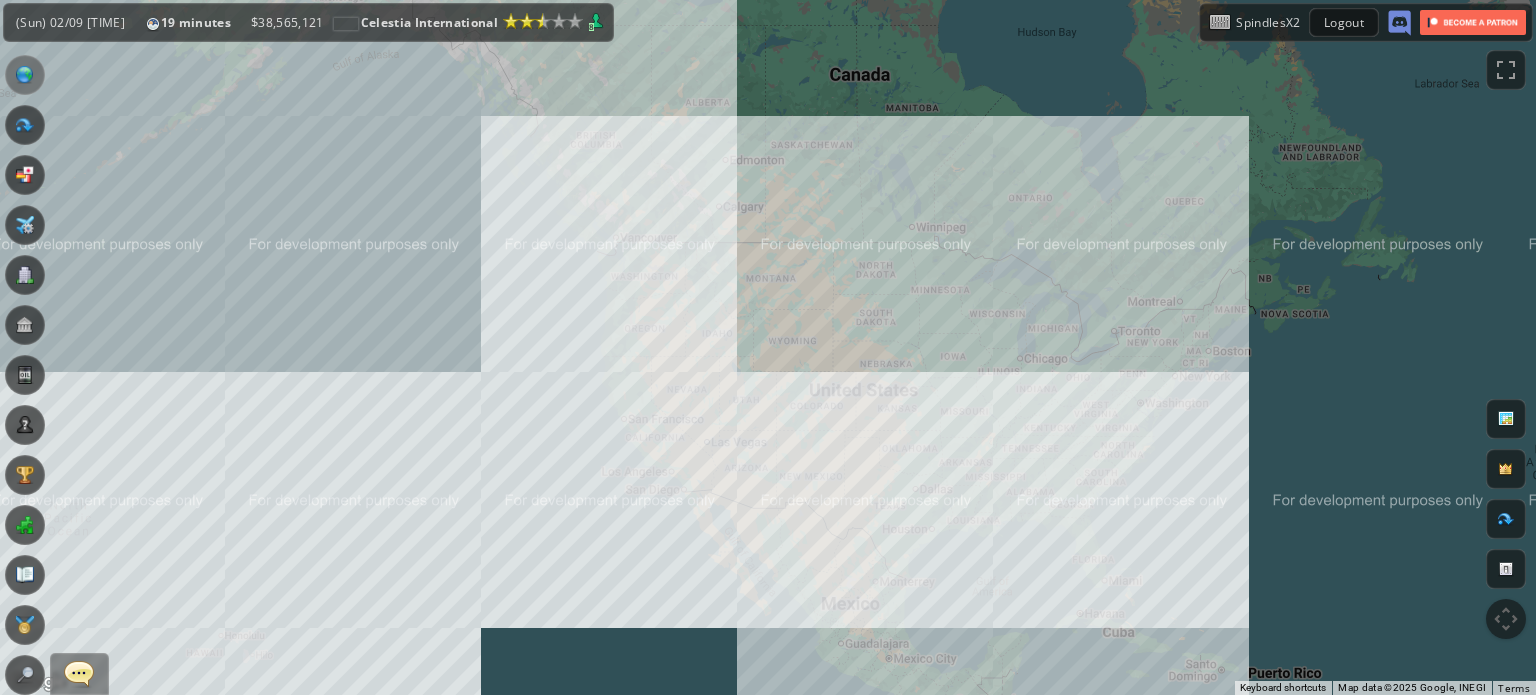 click on "To navigate, press the arrow keys." at bounding box center (768, 347) 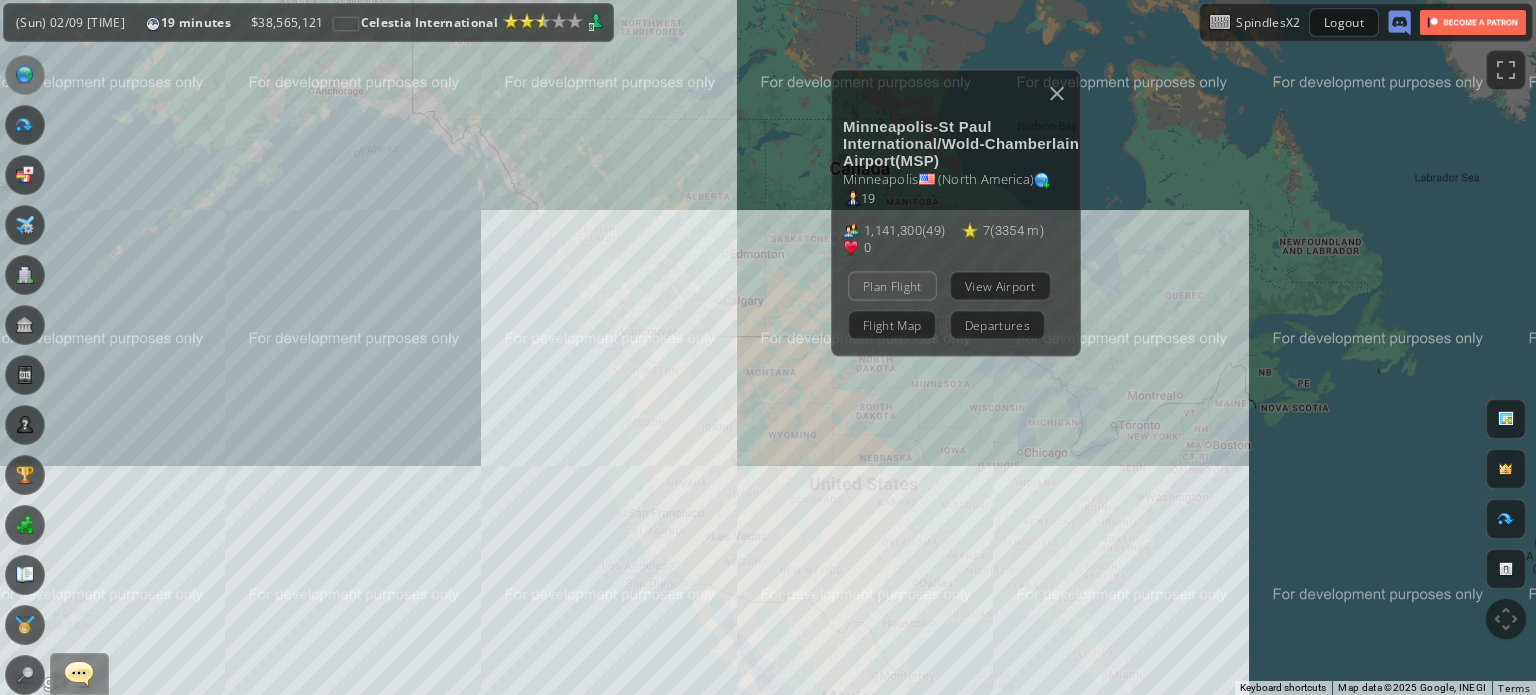 click on "Plan Flight" at bounding box center [892, 285] 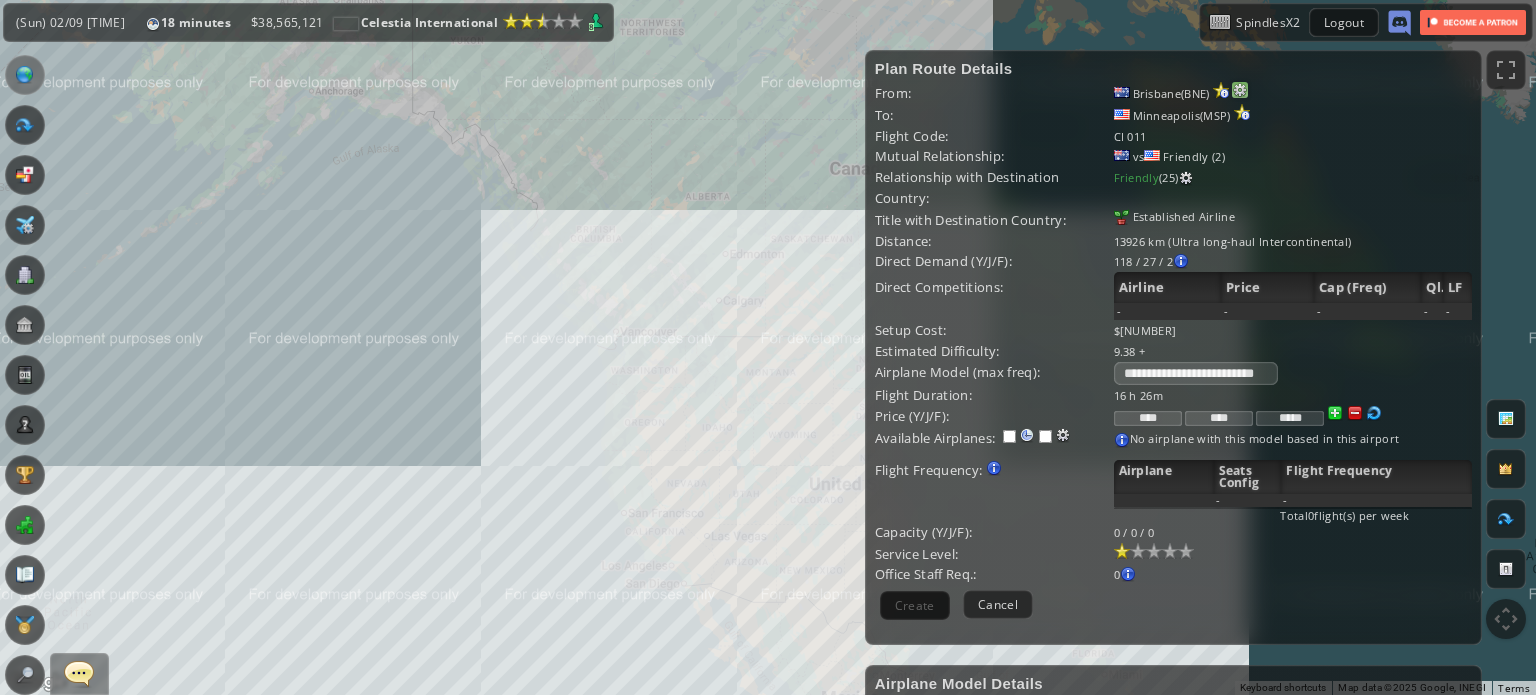 click at bounding box center (1240, 90) 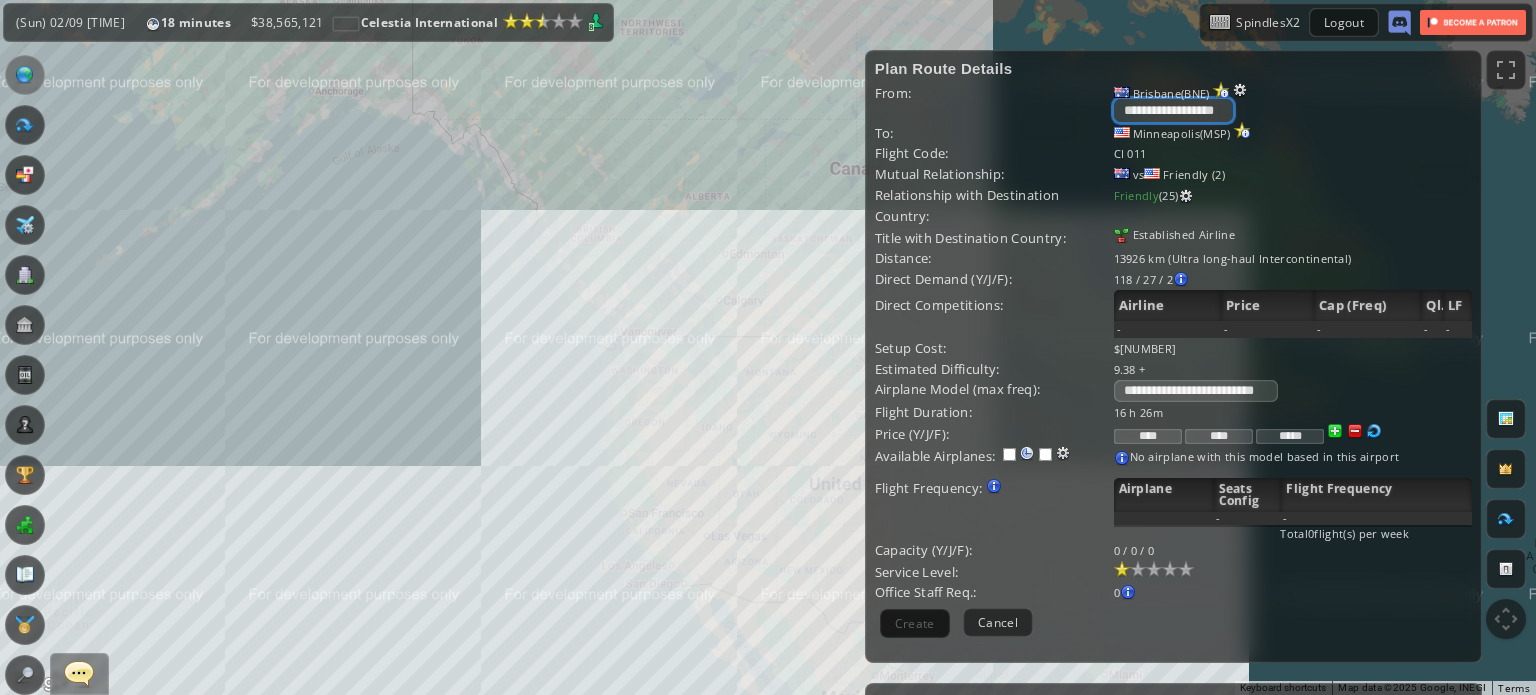 click on "**********" at bounding box center (1173, 110) 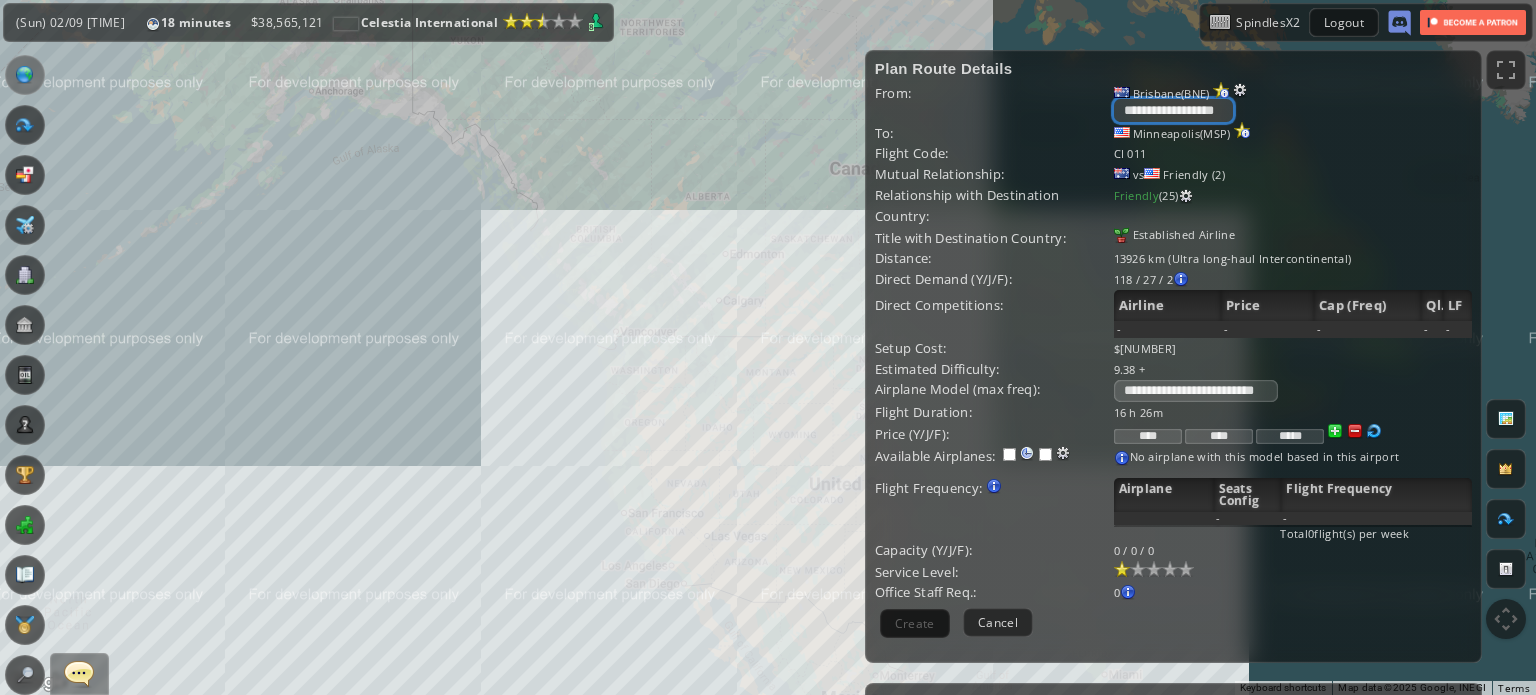 click on "**********" at bounding box center [1173, 110] 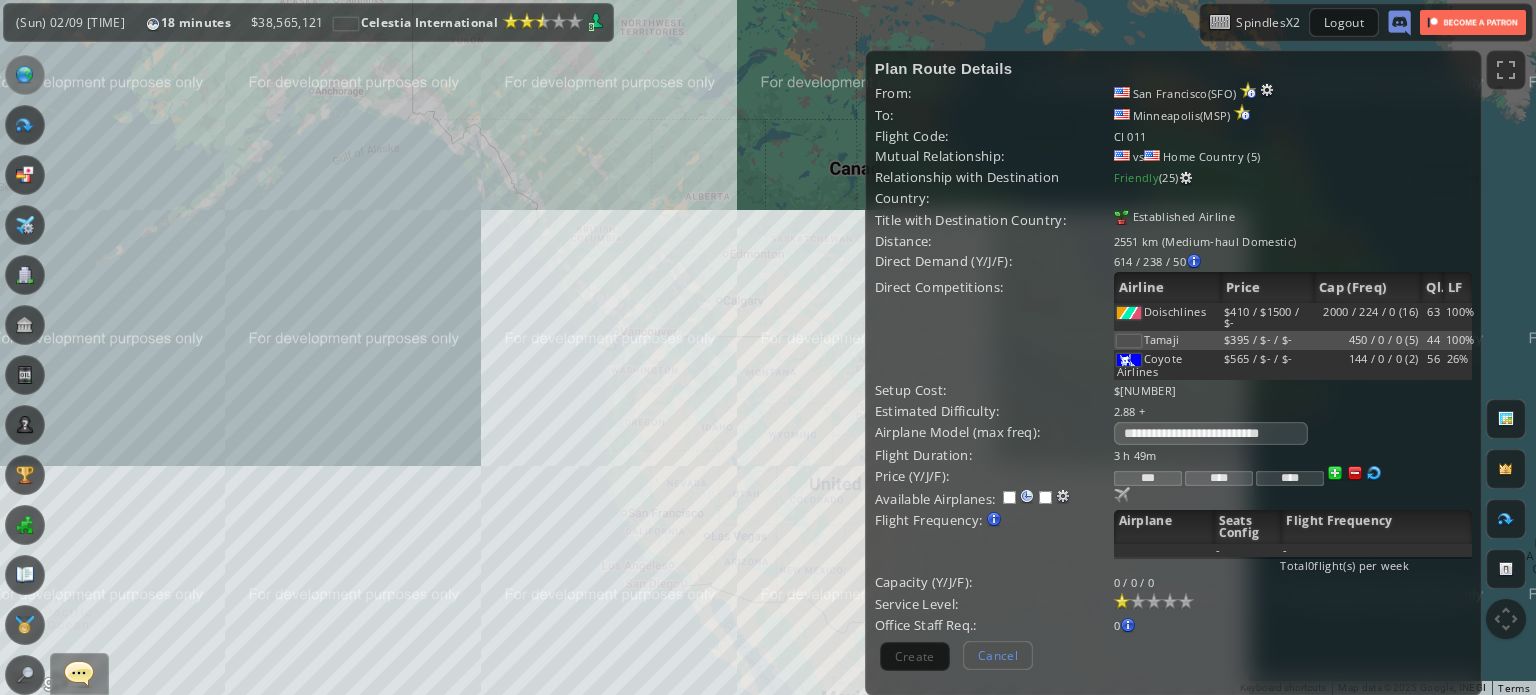 click on "Cancel" at bounding box center (998, 655) 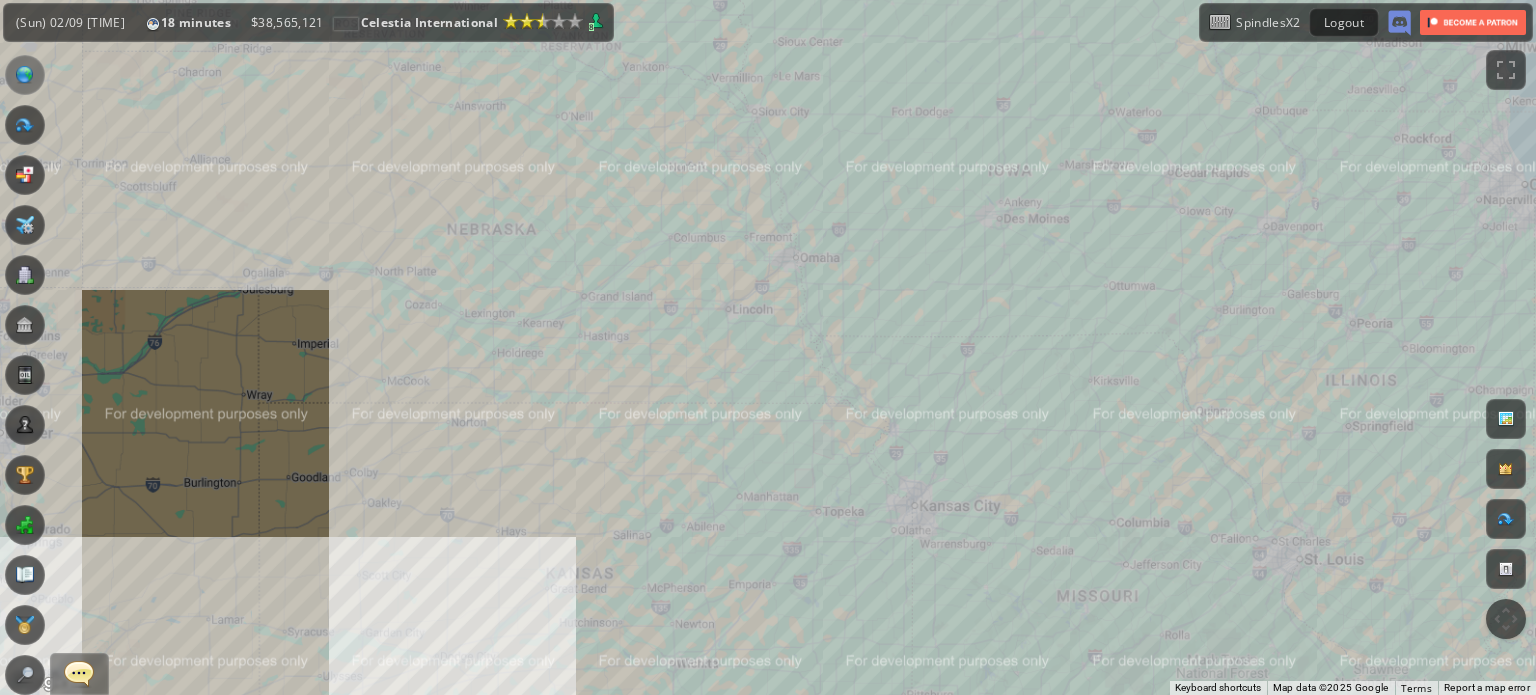 click on "To navigate, press the arrow keys." at bounding box center (768, 347) 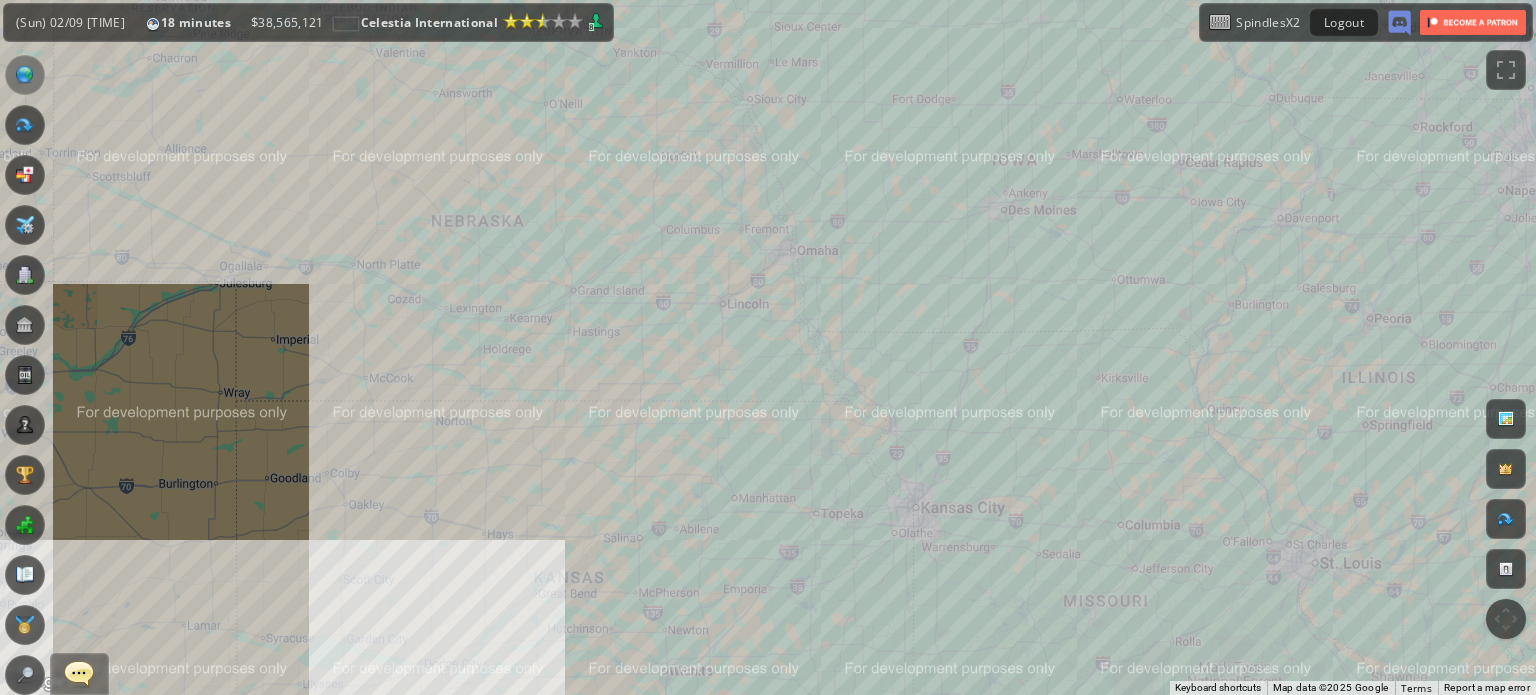 click on "To navigate, press the arrow keys." at bounding box center (768, 347) 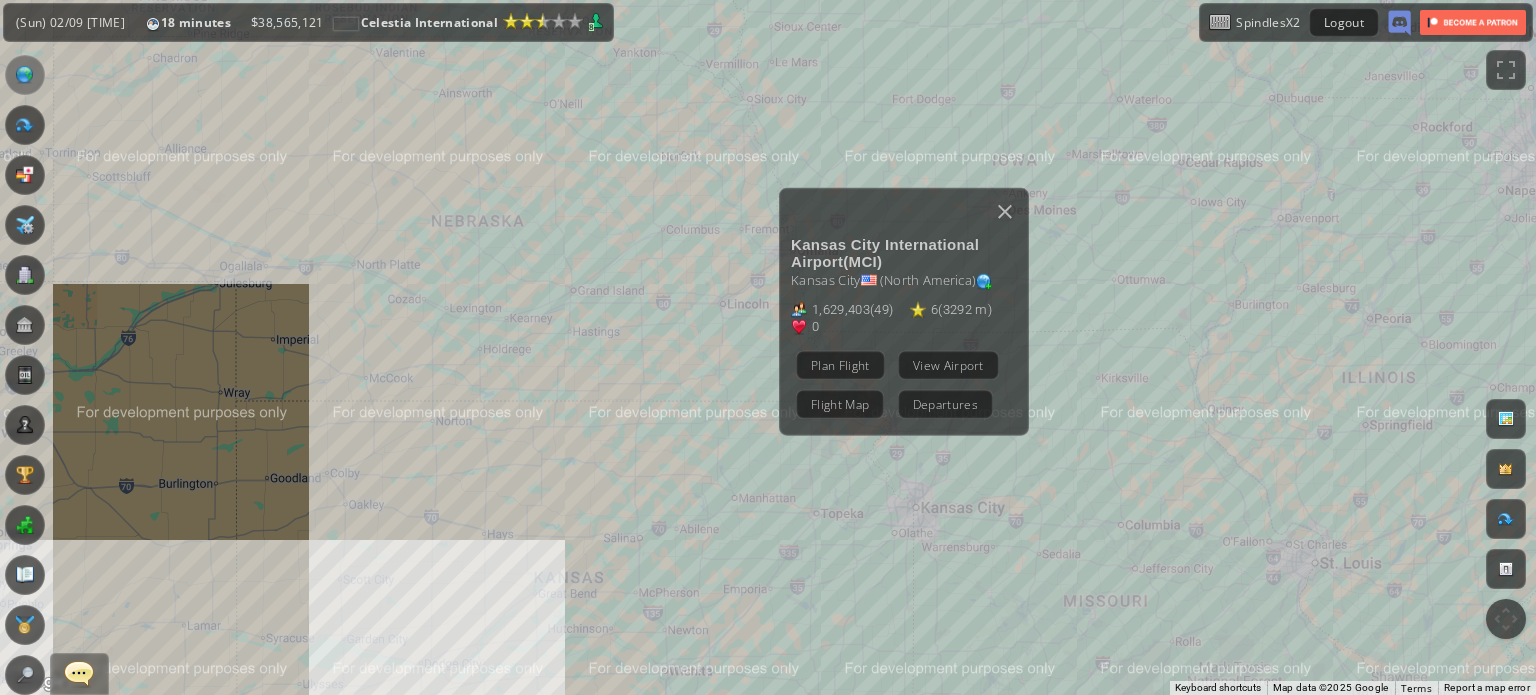 click on "Plan Flight" at bounding box center [840, 364] 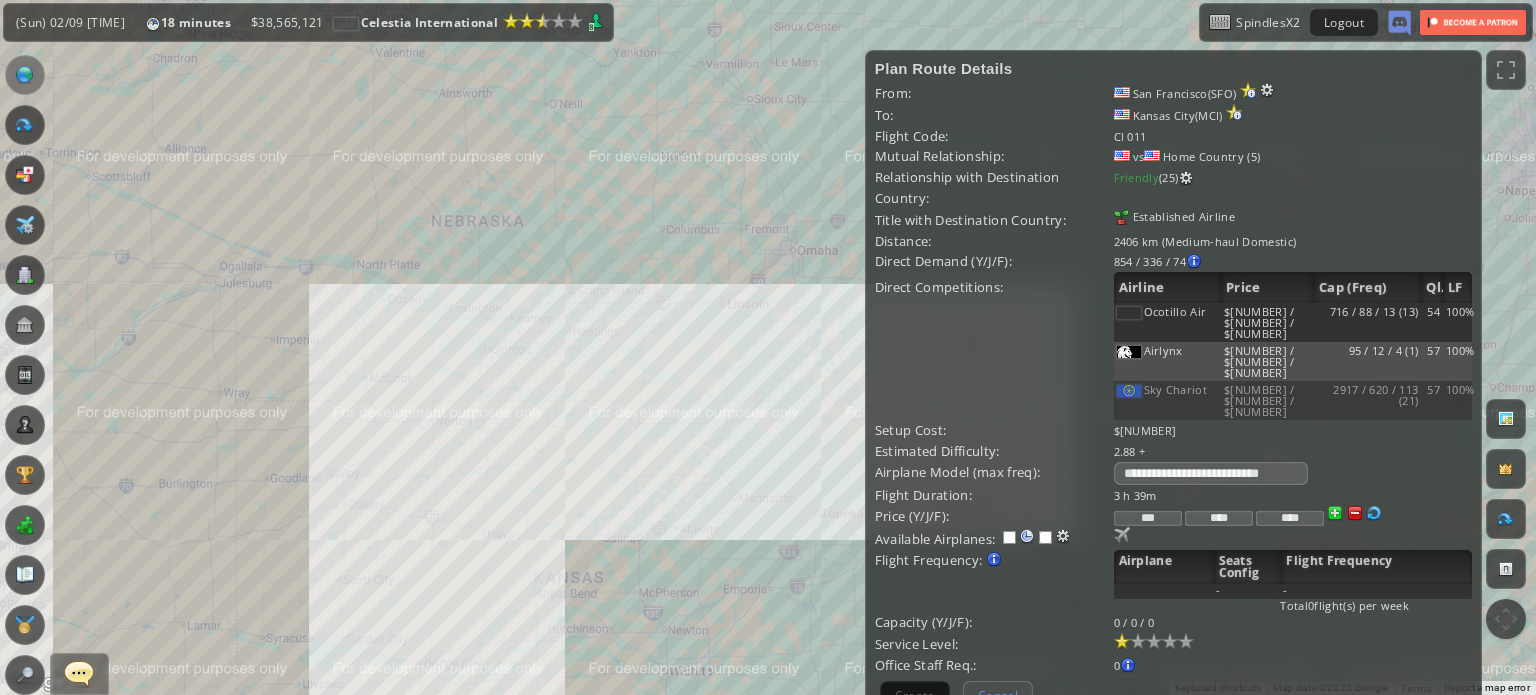 click on "Cancel" at bounding box center [998, 695] 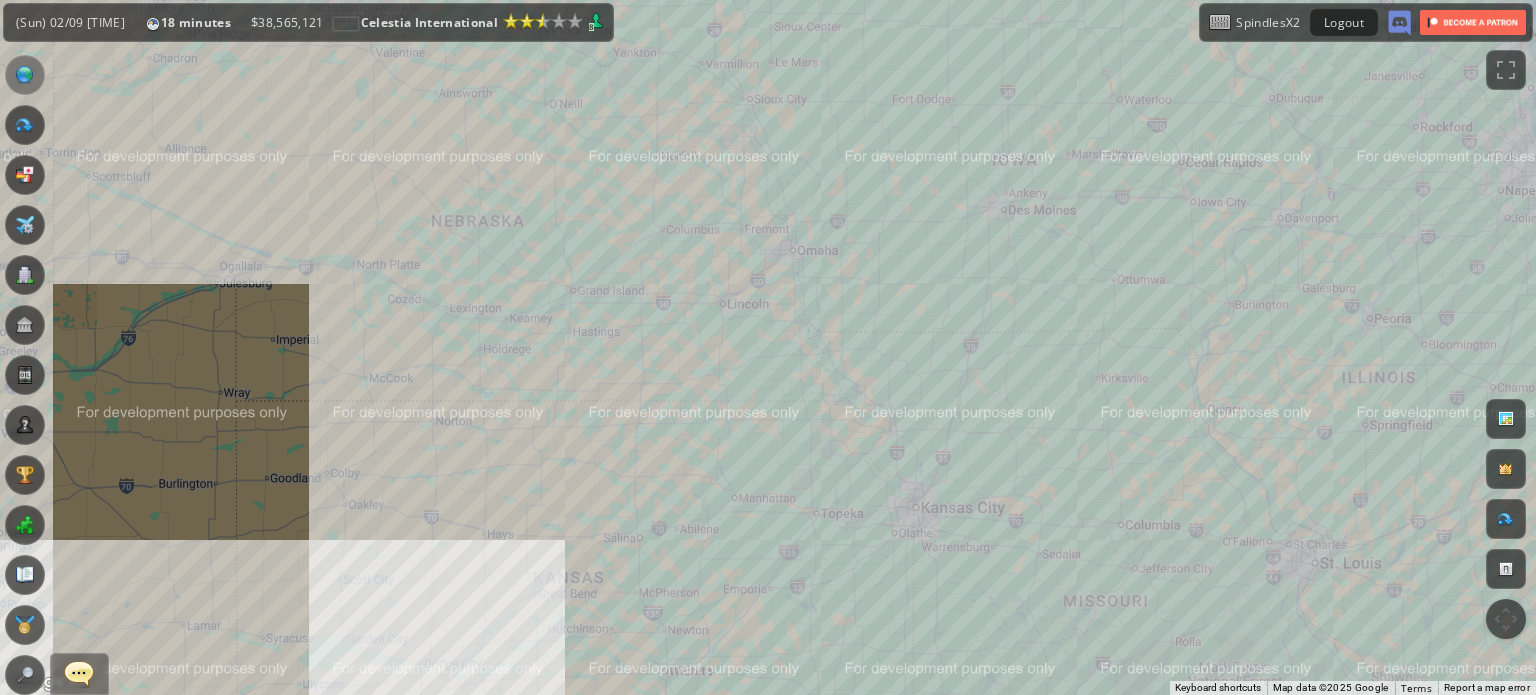 click on "To navigate, press the arrow keys." at bounding box center (768, 347) 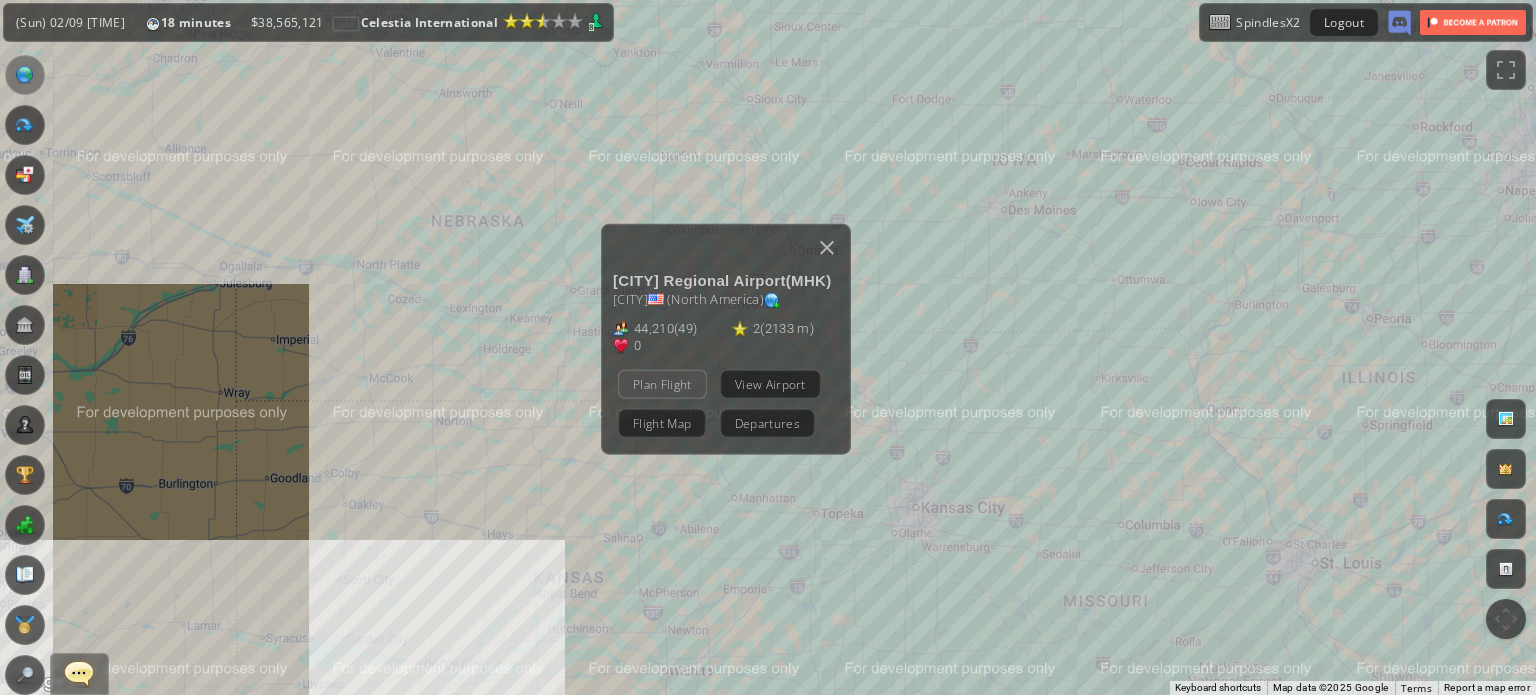 click on "Plan Flight" at bounding box center [662, 383] 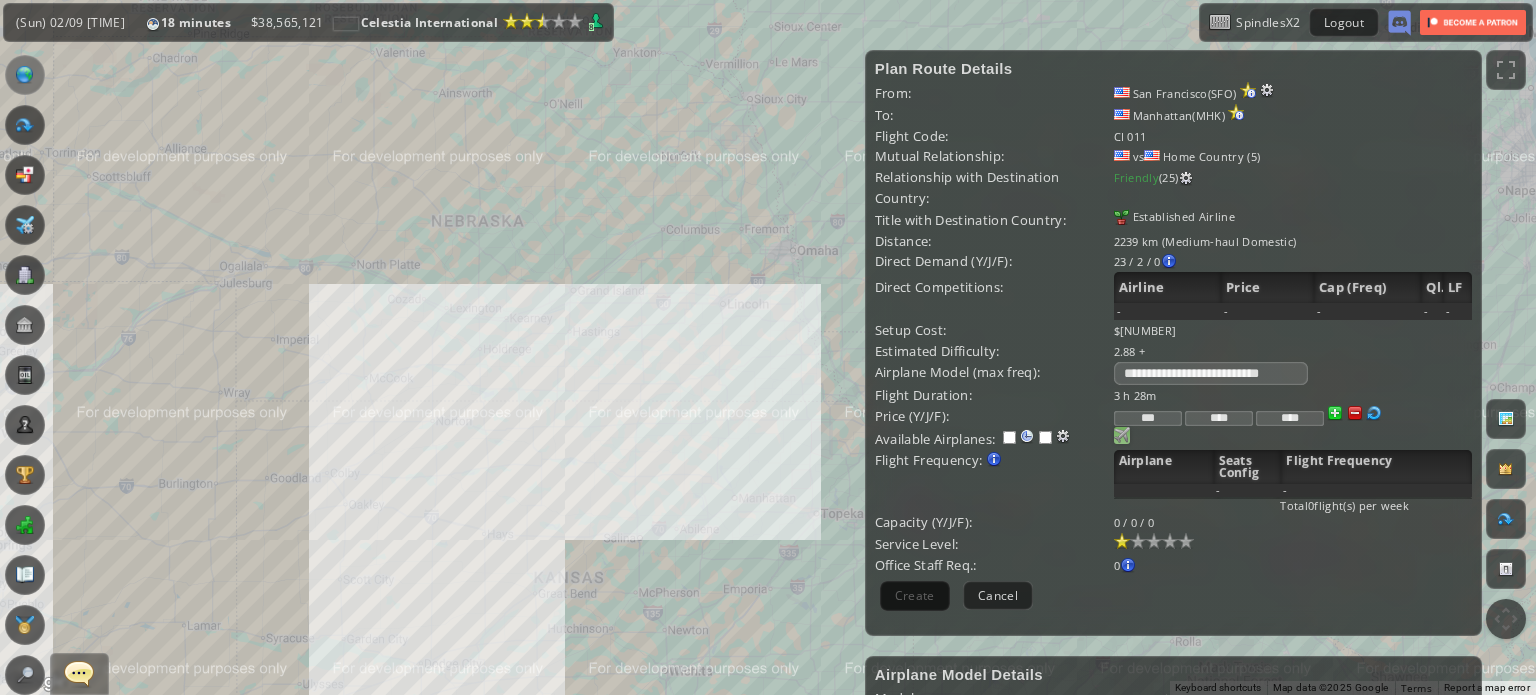 click at bounding box center (1122, 435) 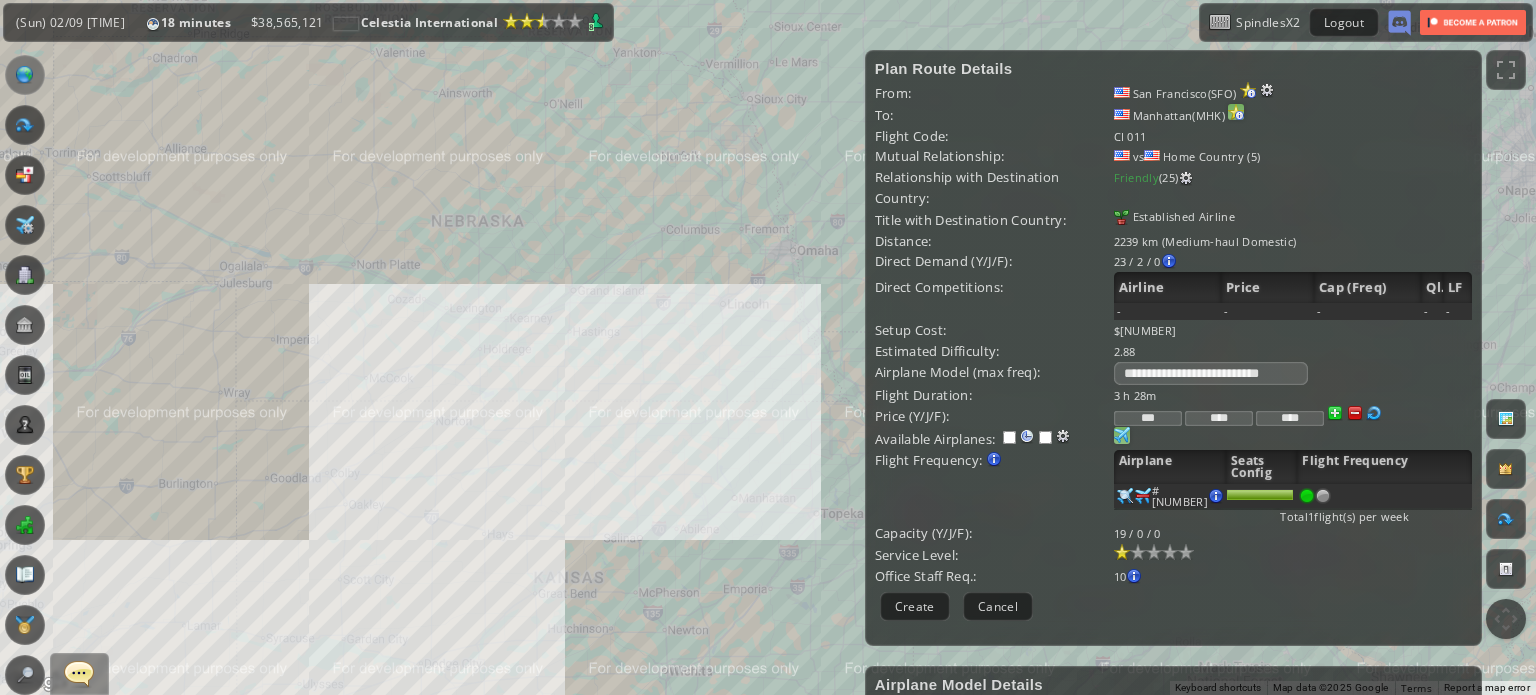 click at bounding box center [1248, 90] 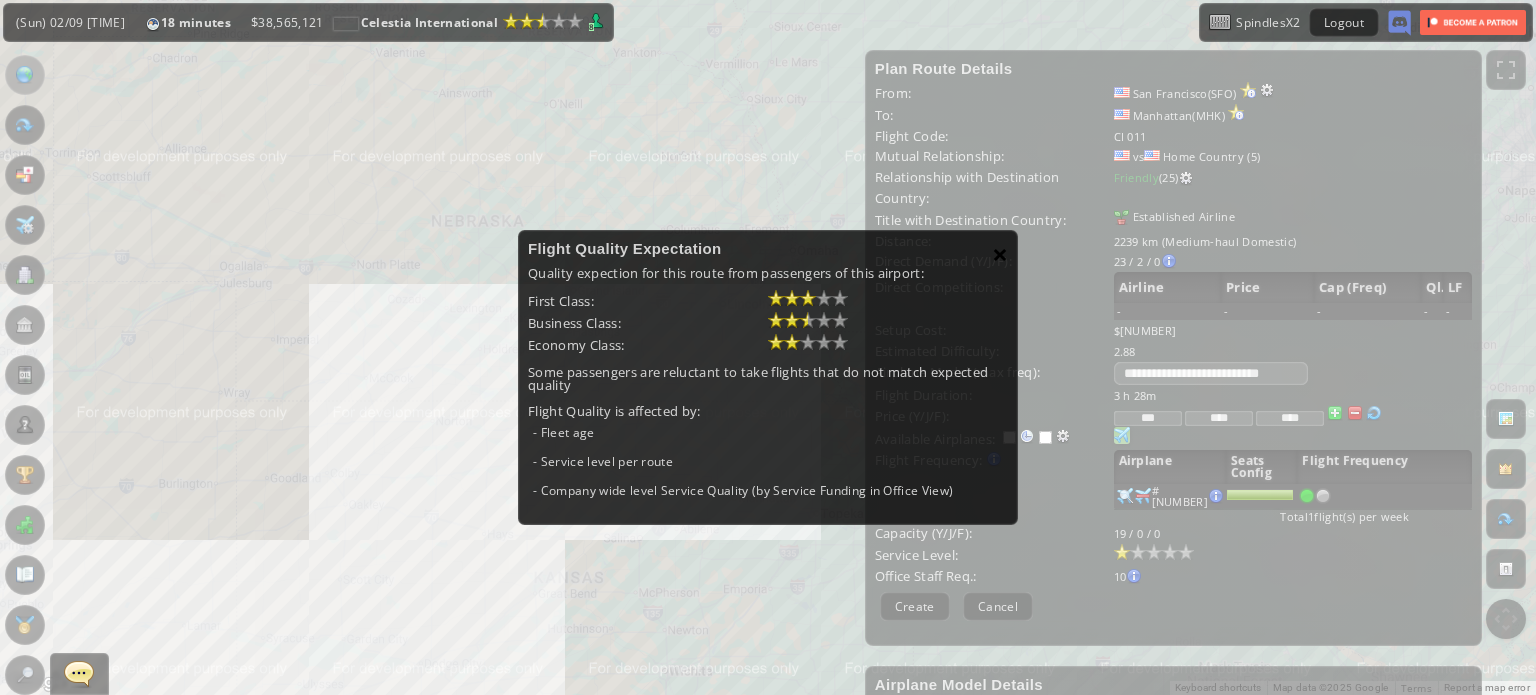 click on "×" at bounding box center (1000, 254) 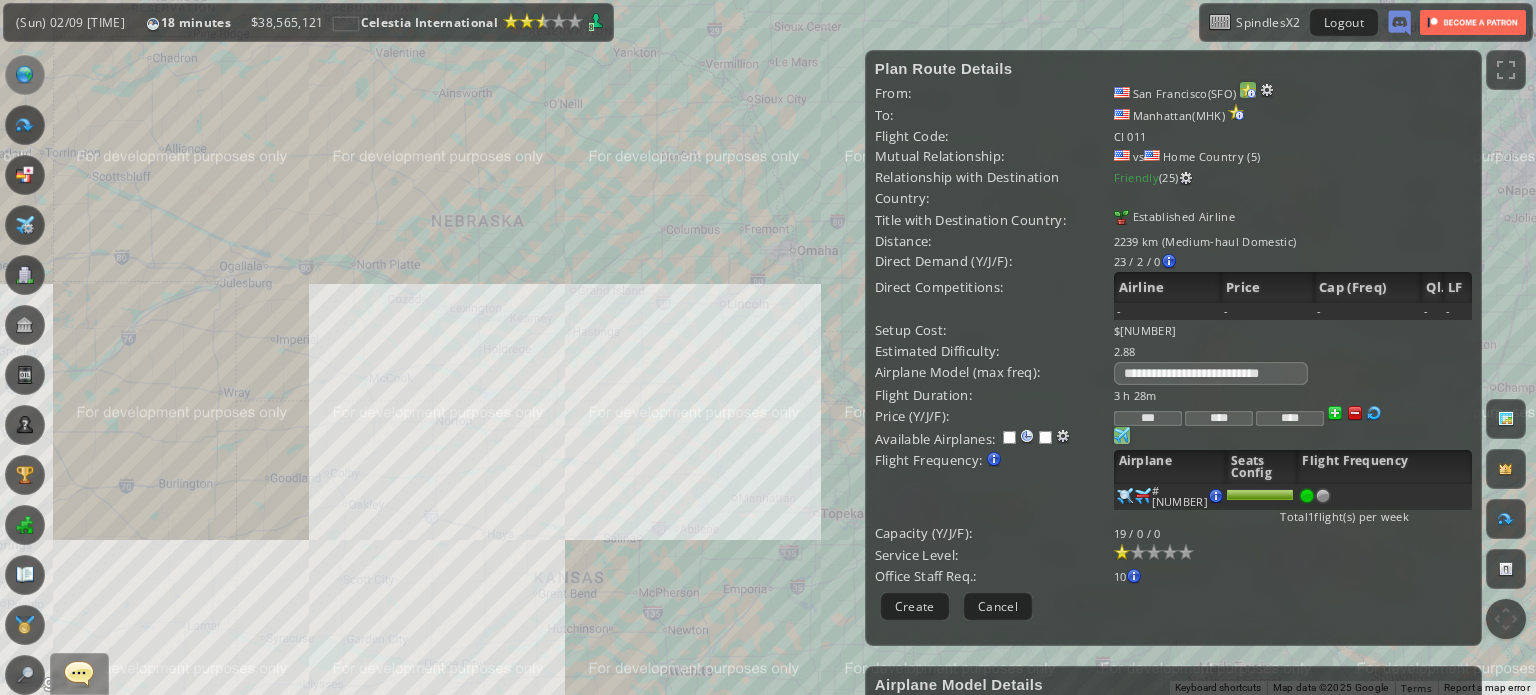 click at bounding box center (1248, 90) 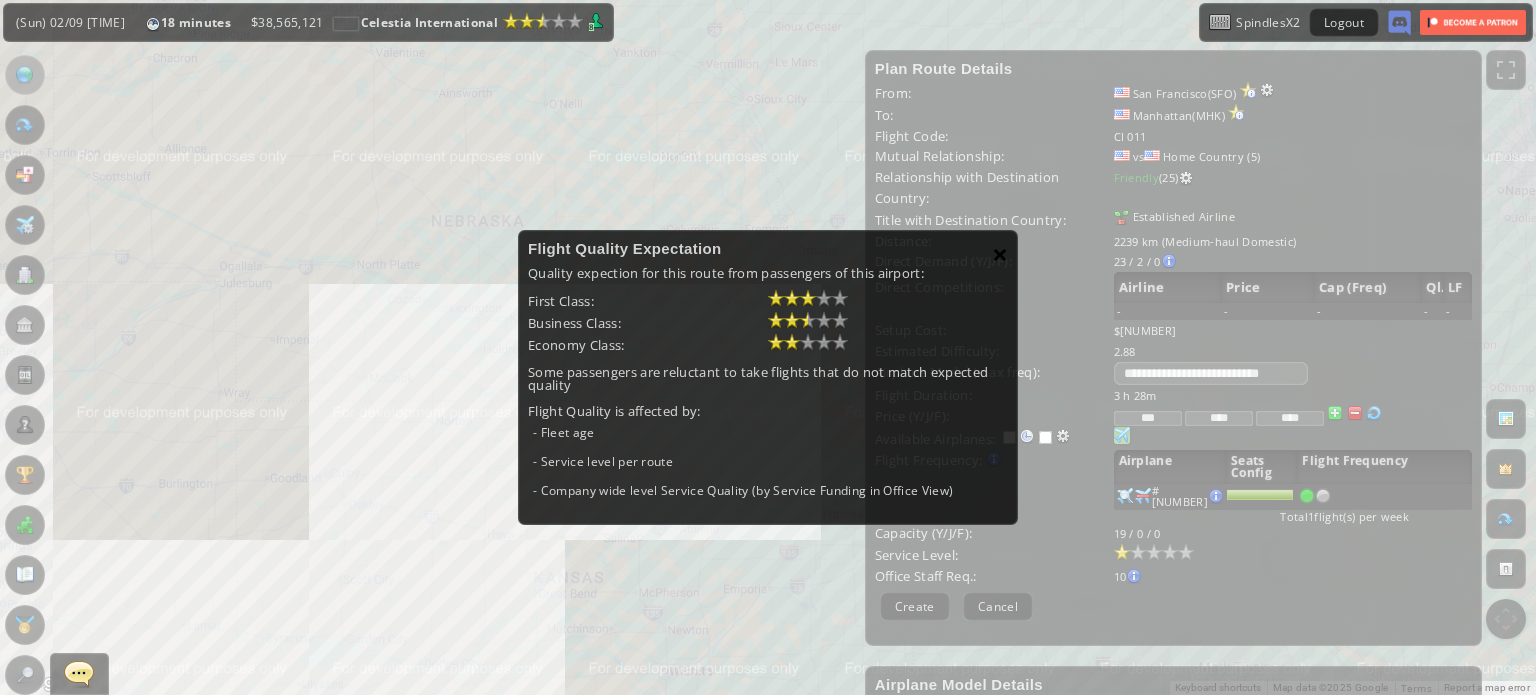 click on "×" at bounding box center (1000, 254) 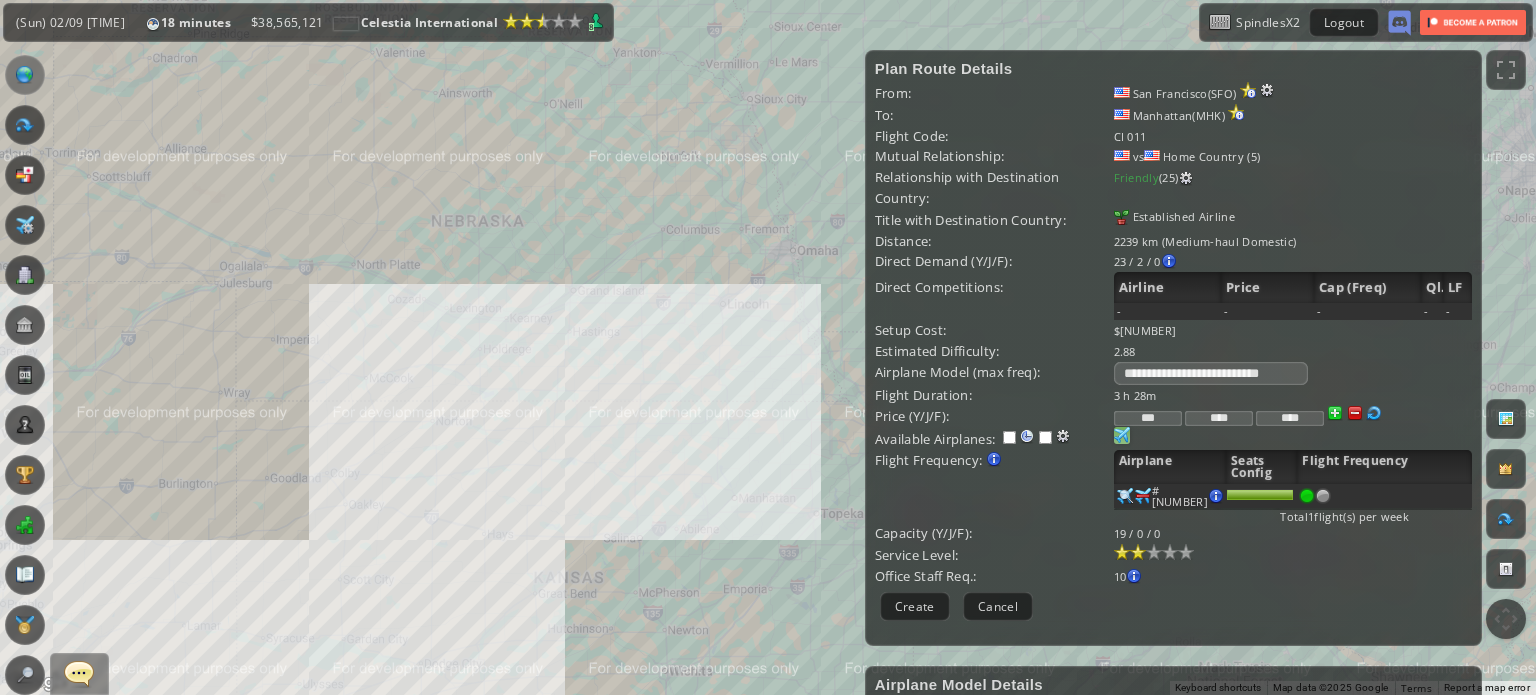 click at bounding box center (1138, 552) 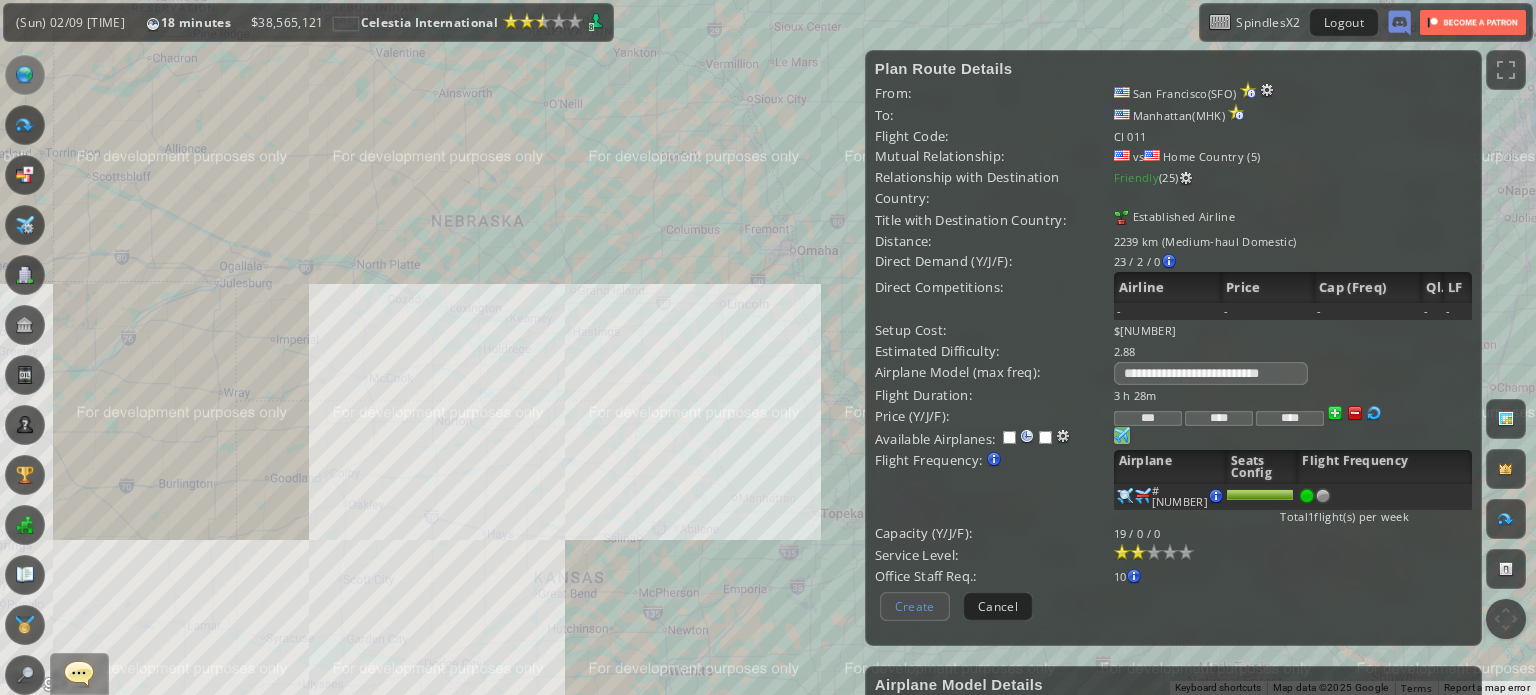 click on "Create" at bounding box center [915, 606] 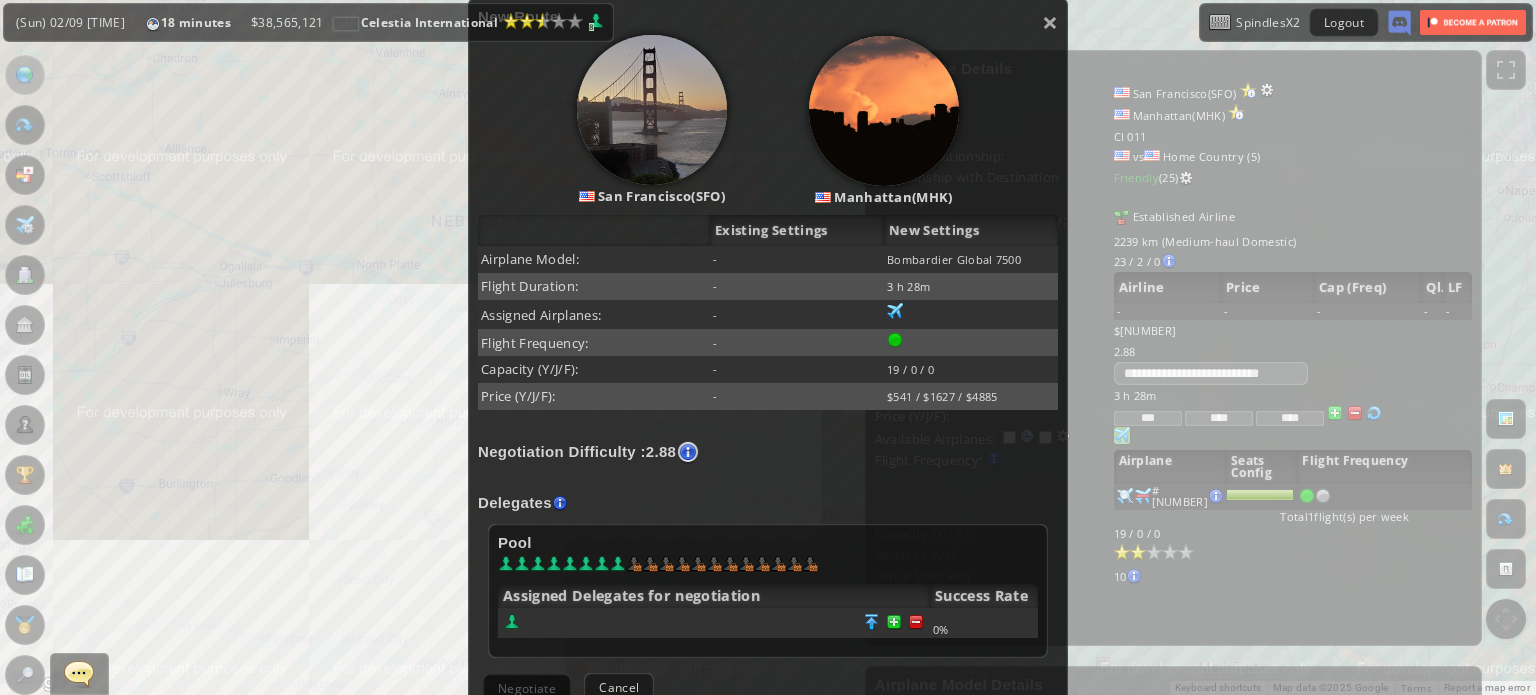 scroll, scrollTop: 300, scrollLeft: 0, axis: vertical 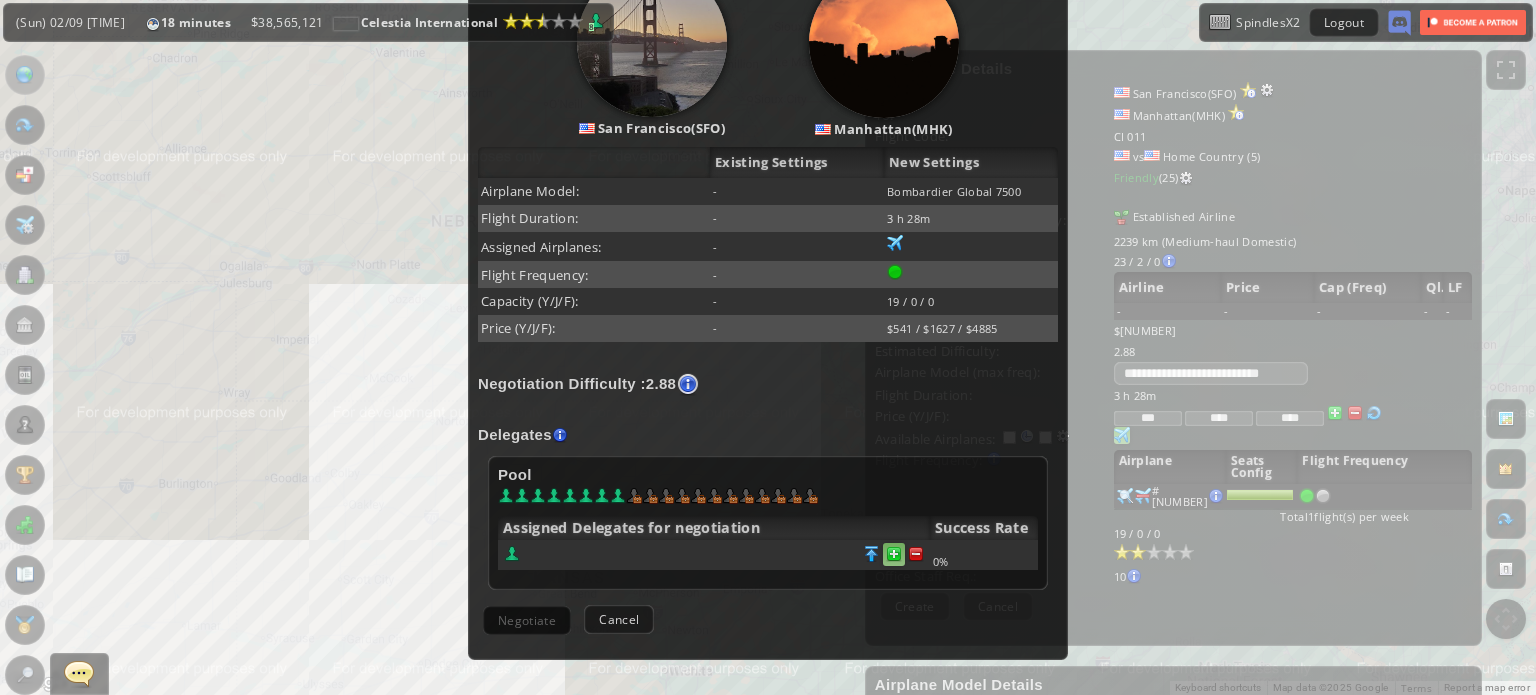 click at bounding box center (916, 554) 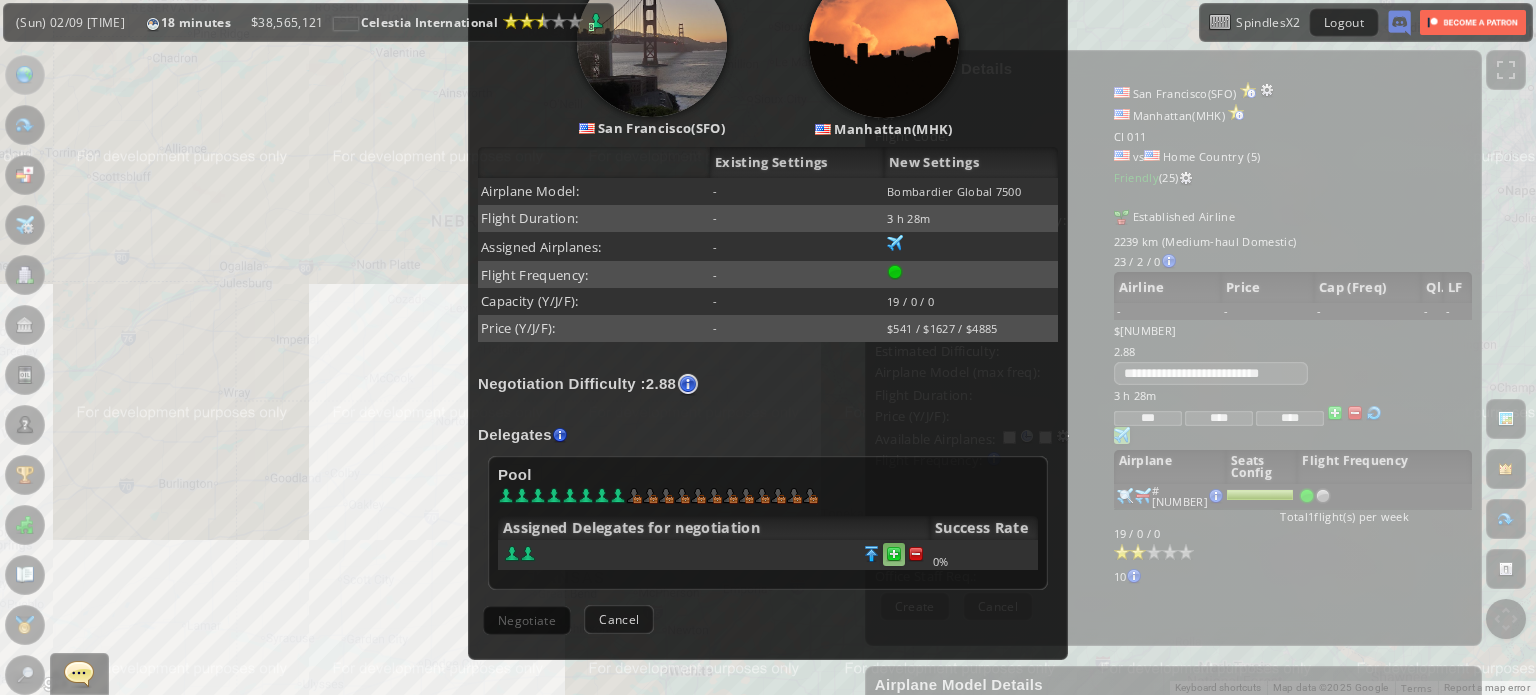 click at bounding box center (916, 554) 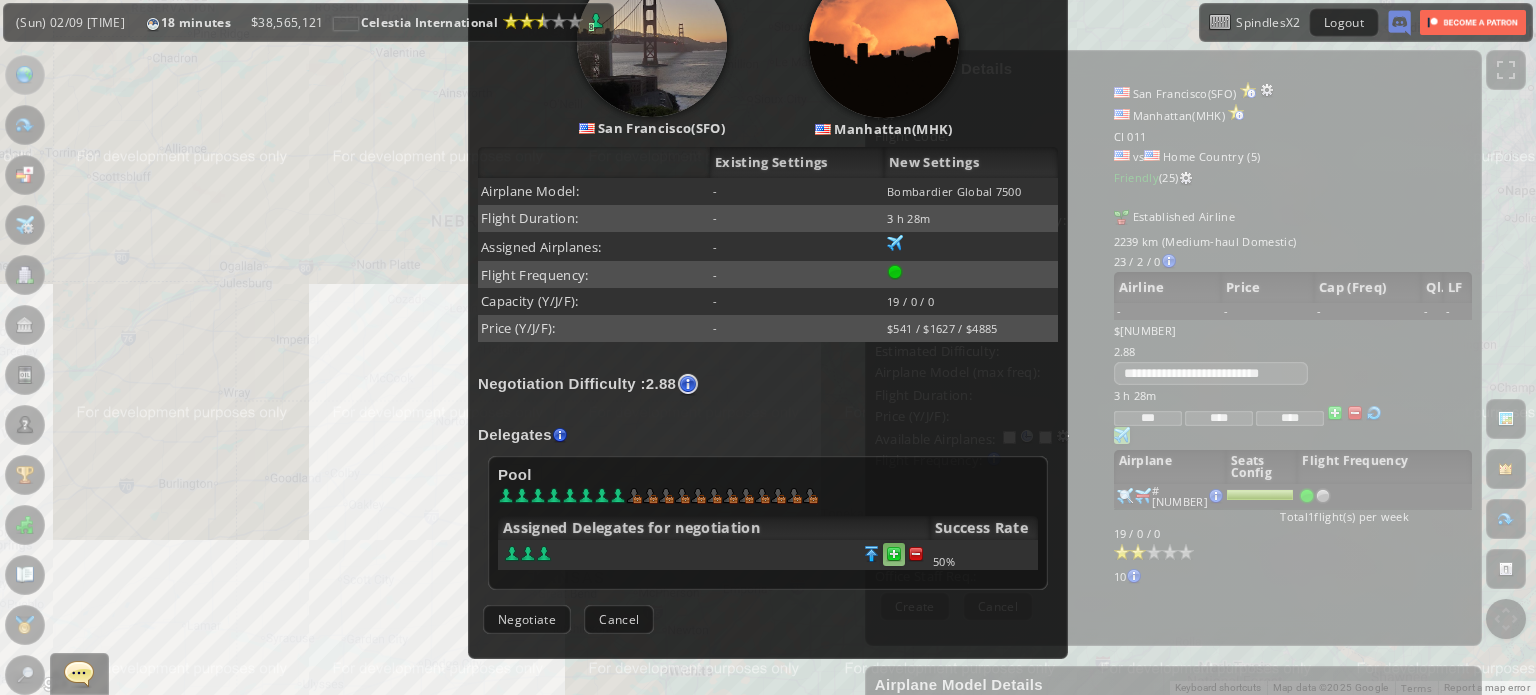 click at bounding box center [916, 554] 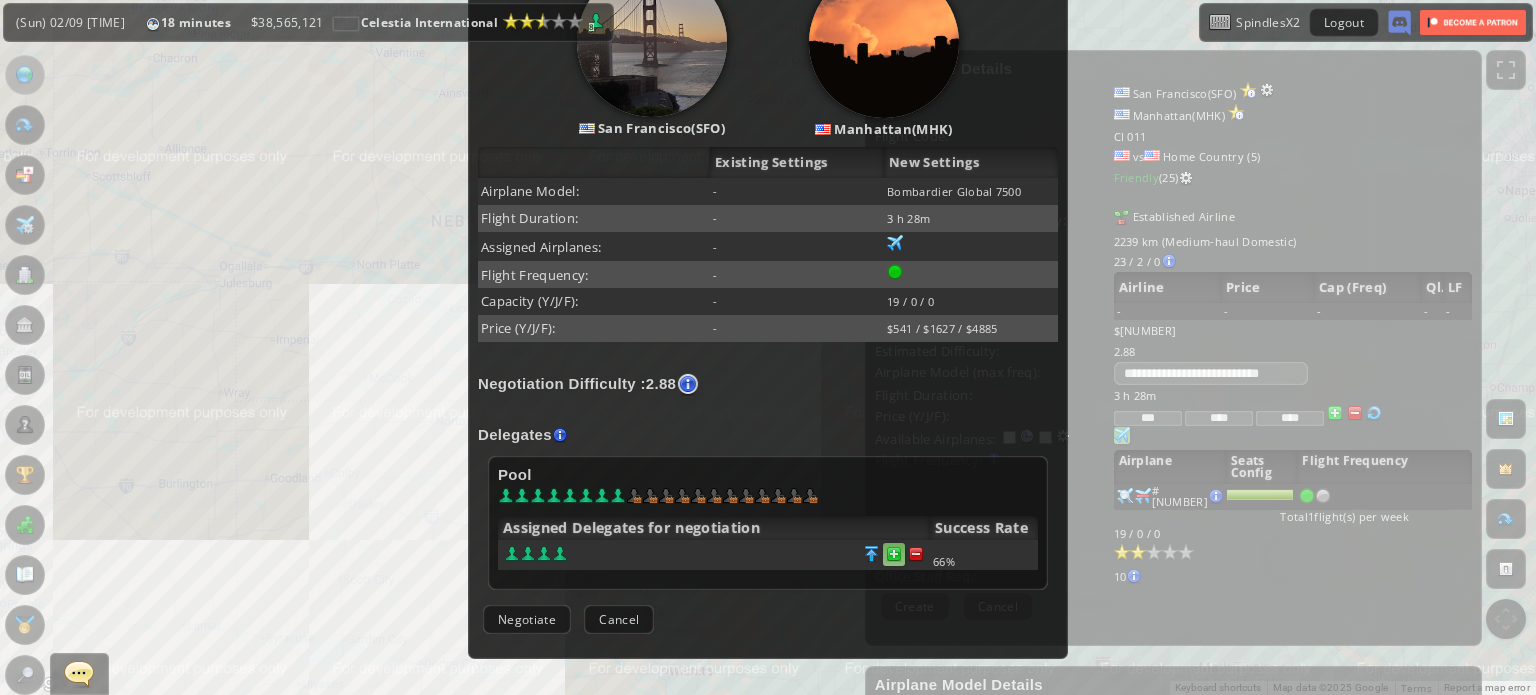 click at bounding box center (916, 554) 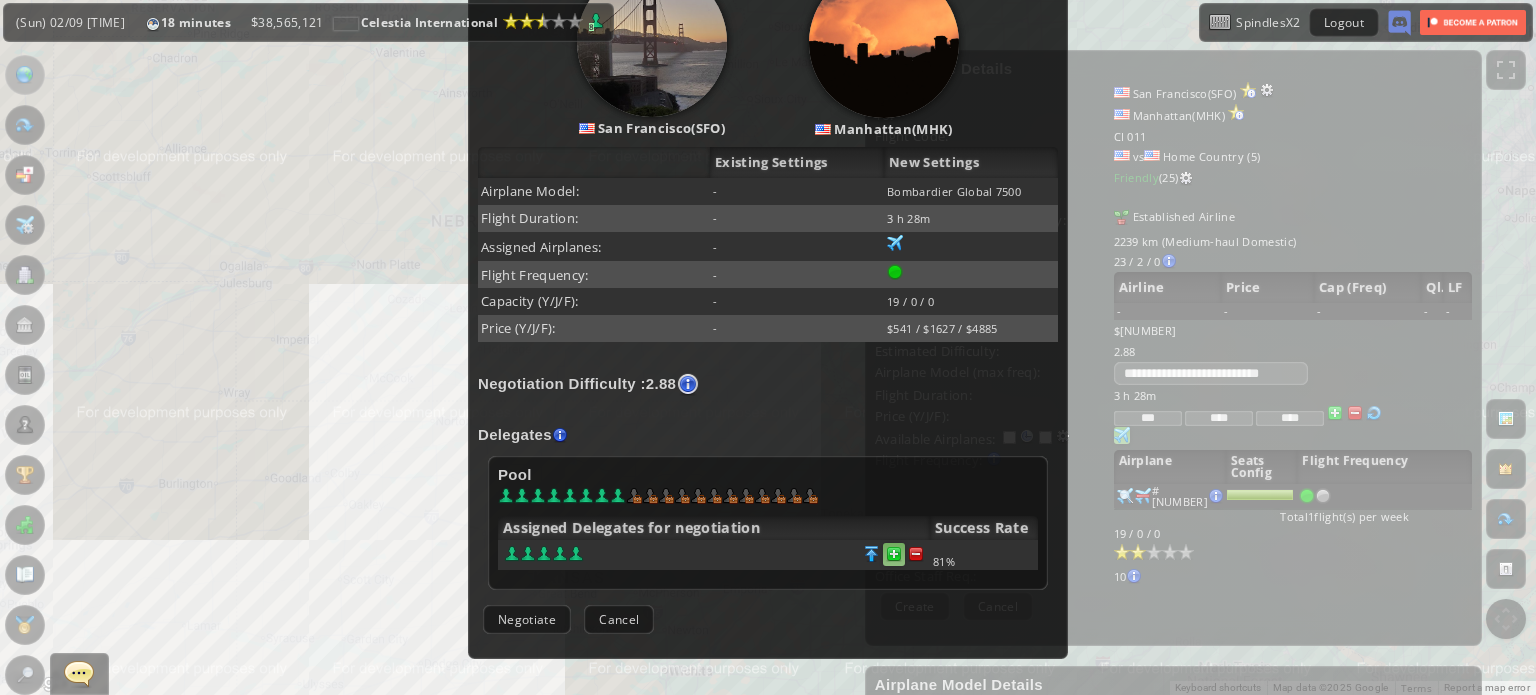 click at bounding box center (916, 554) 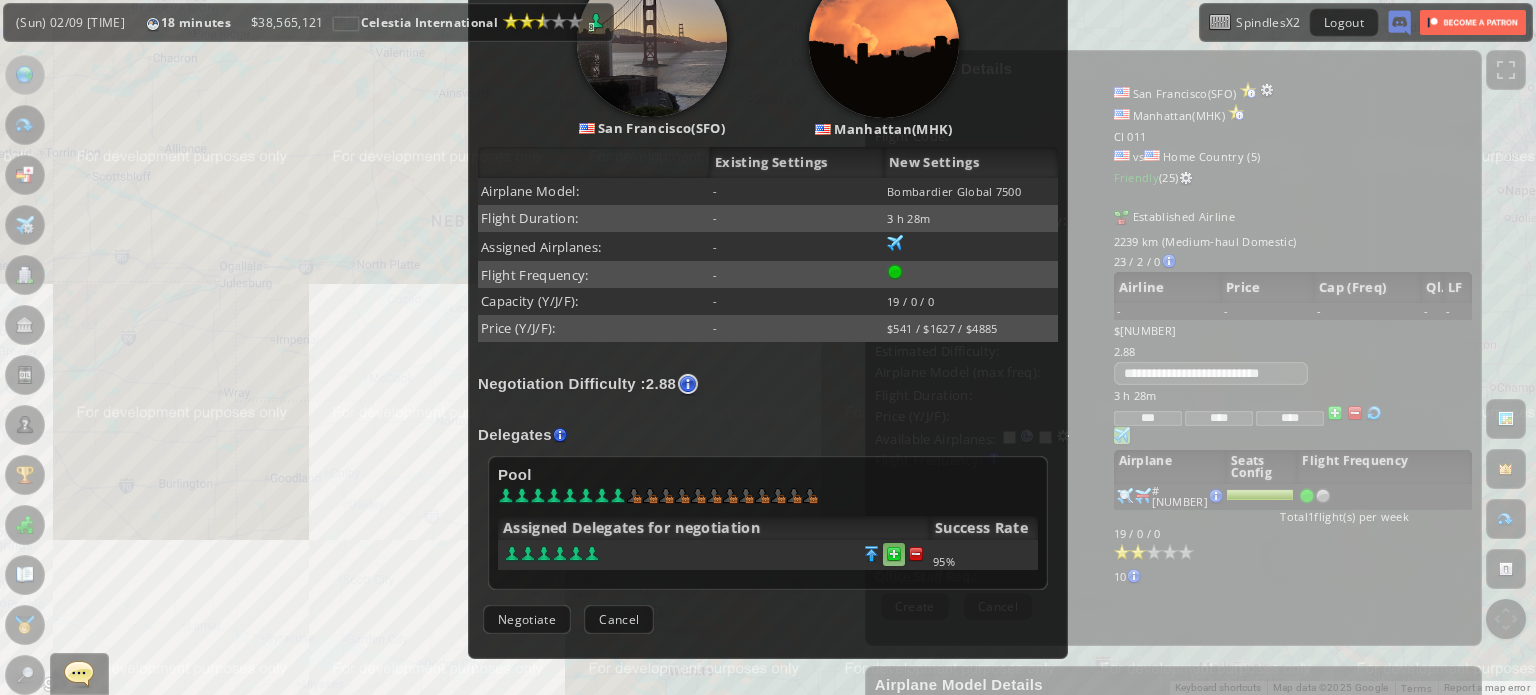click at bounding box center (916, 554) 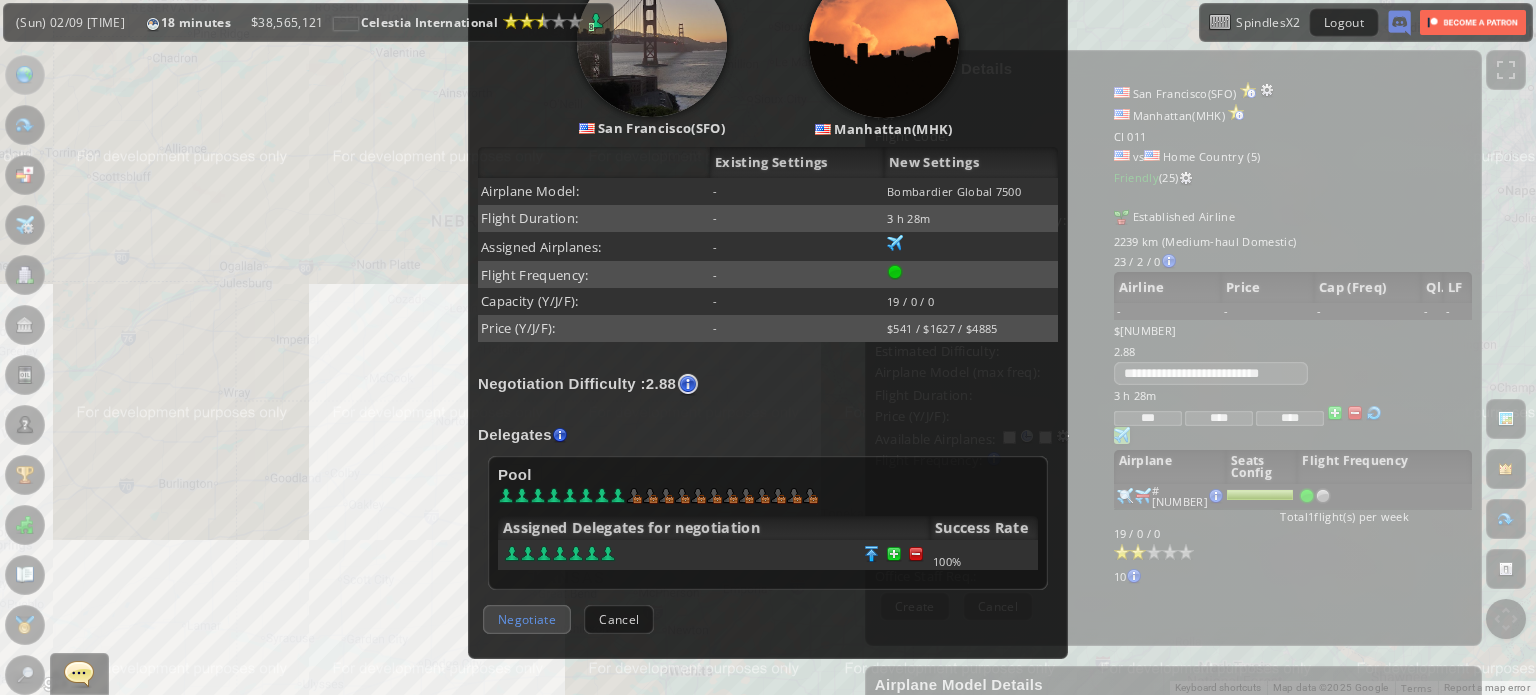 click on "Negotiate" at bounding box center [527, 619] 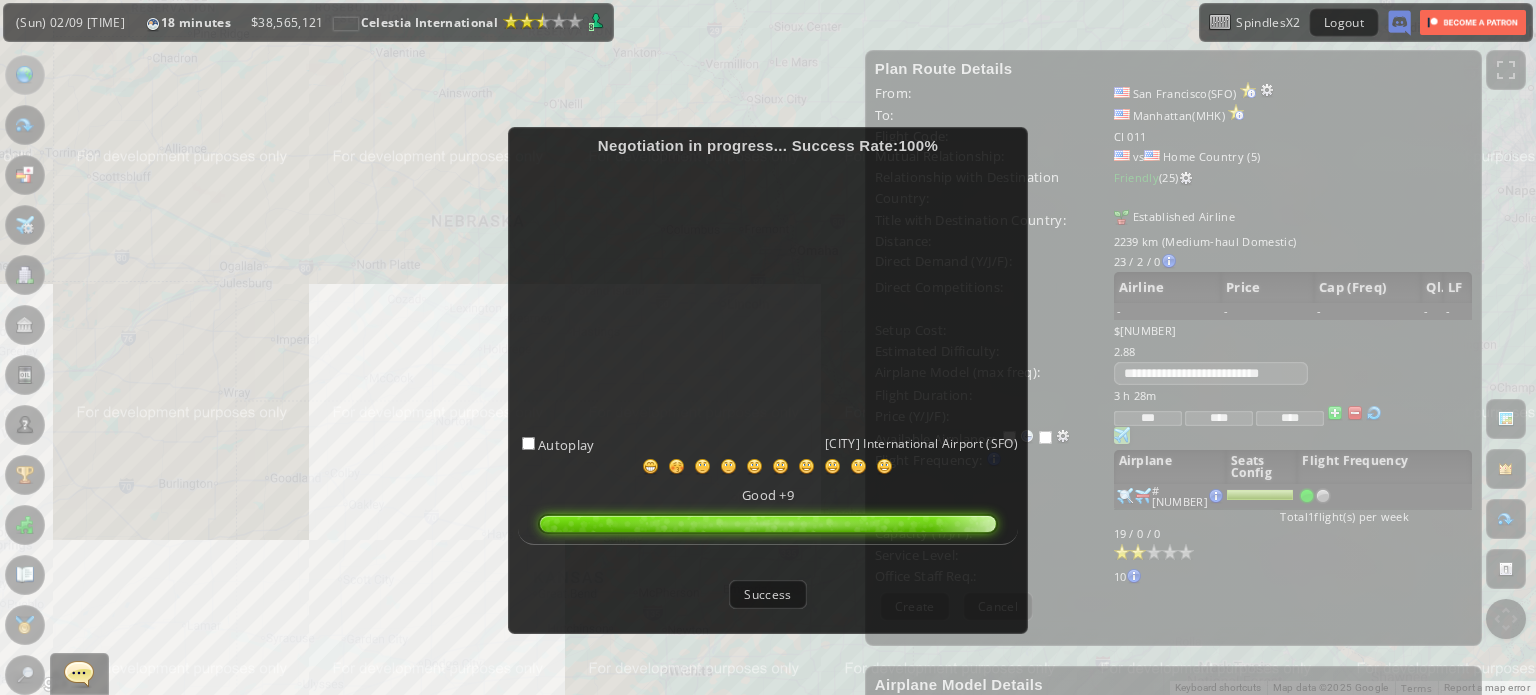 scroll, scrollTop: 200, scrollLeft: 0, axis: vertical 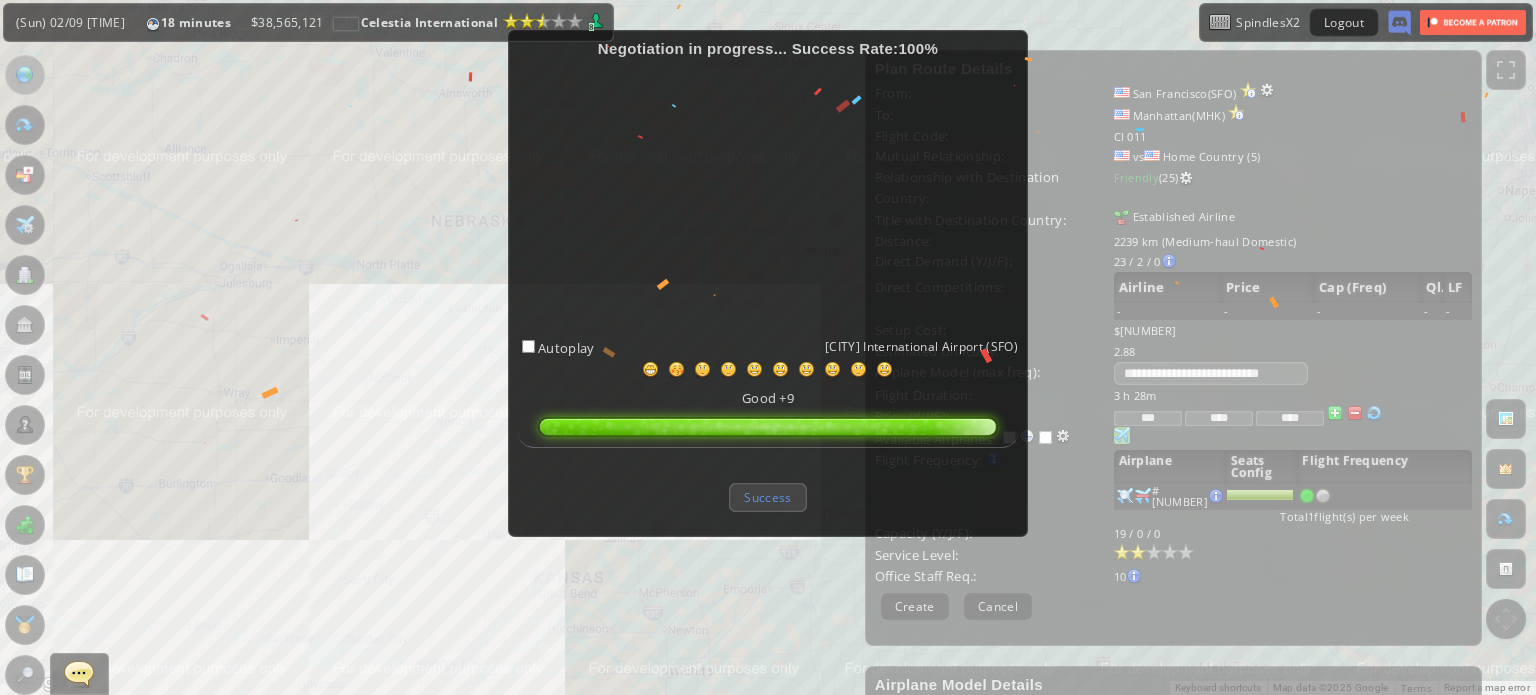 click on "Success" at bounding box center (767, 497) 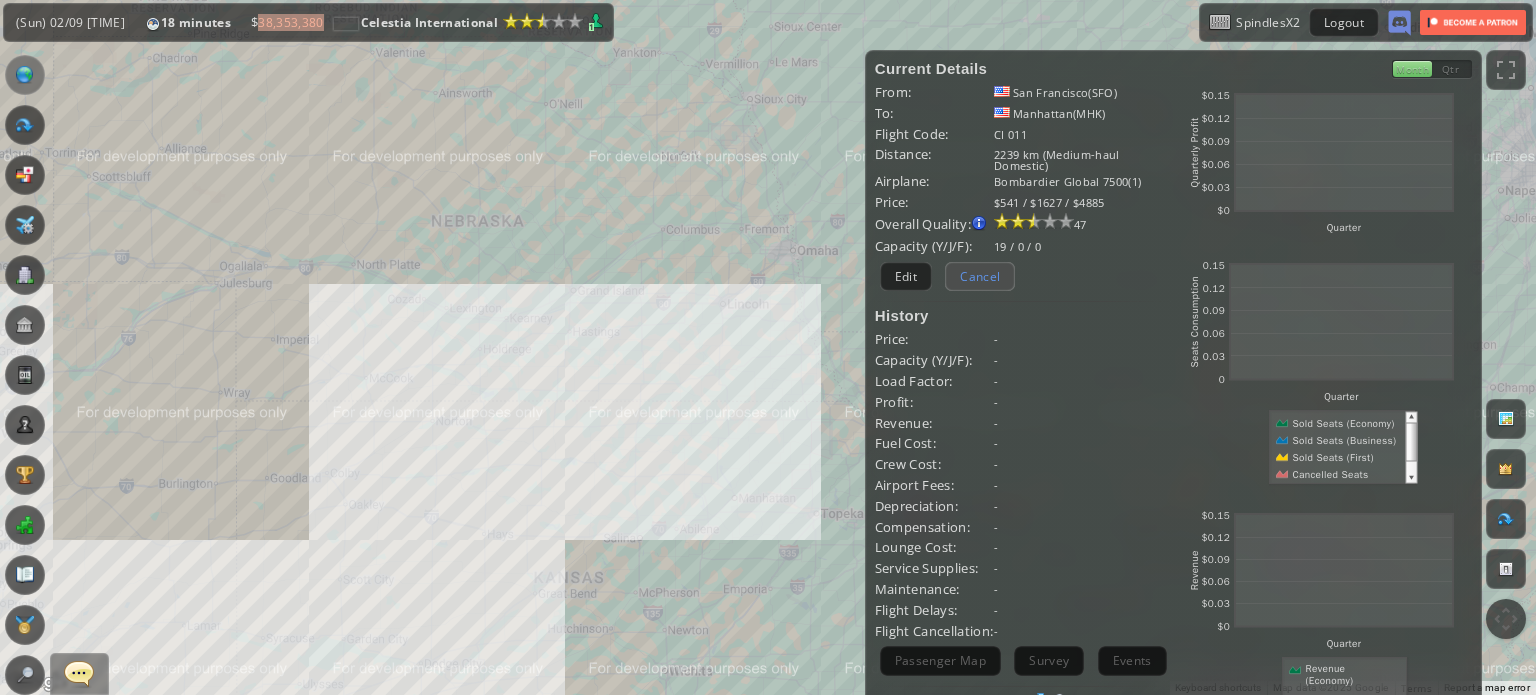 click on "Cancel" at bounding box center [980, 276] 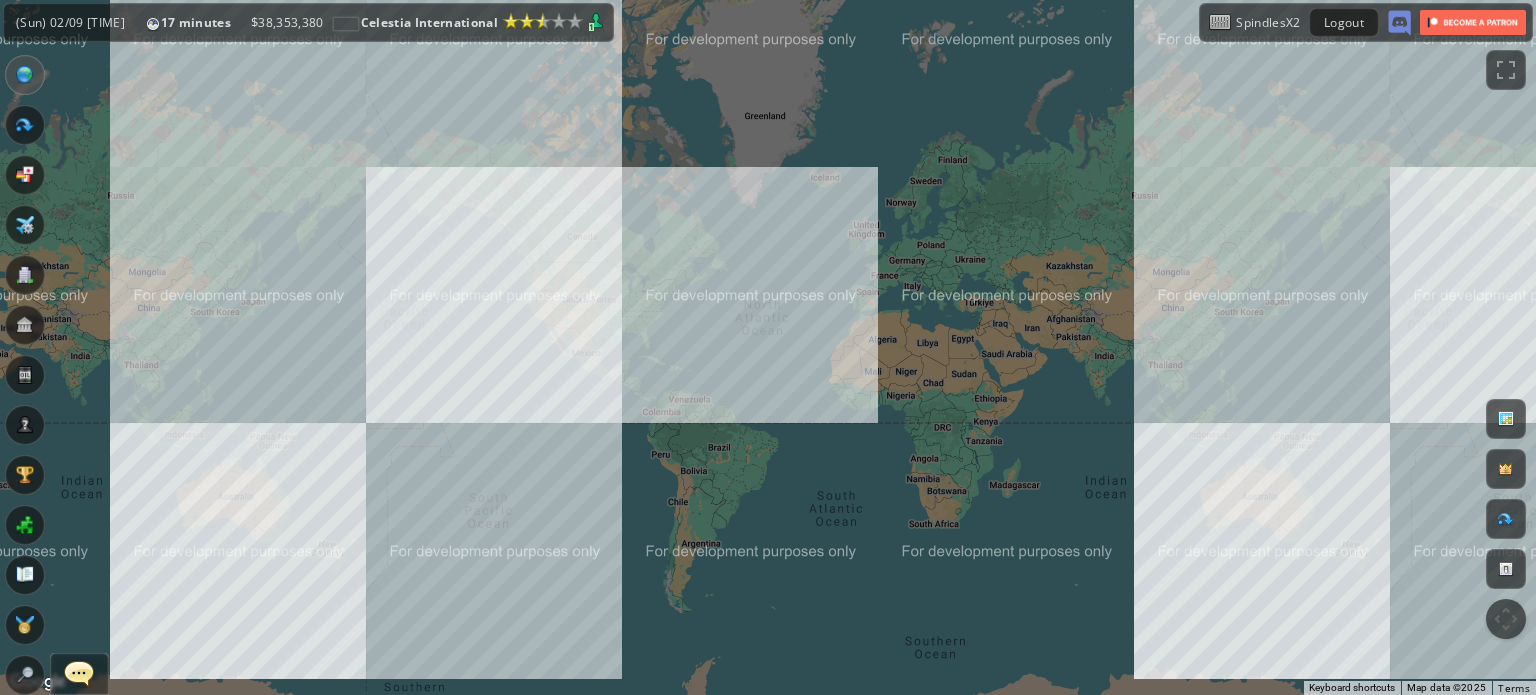 drag, startPoint x: 183, startPoint y: 272, endPoint x: 360, endPoint y: 363, distance: 199.02261 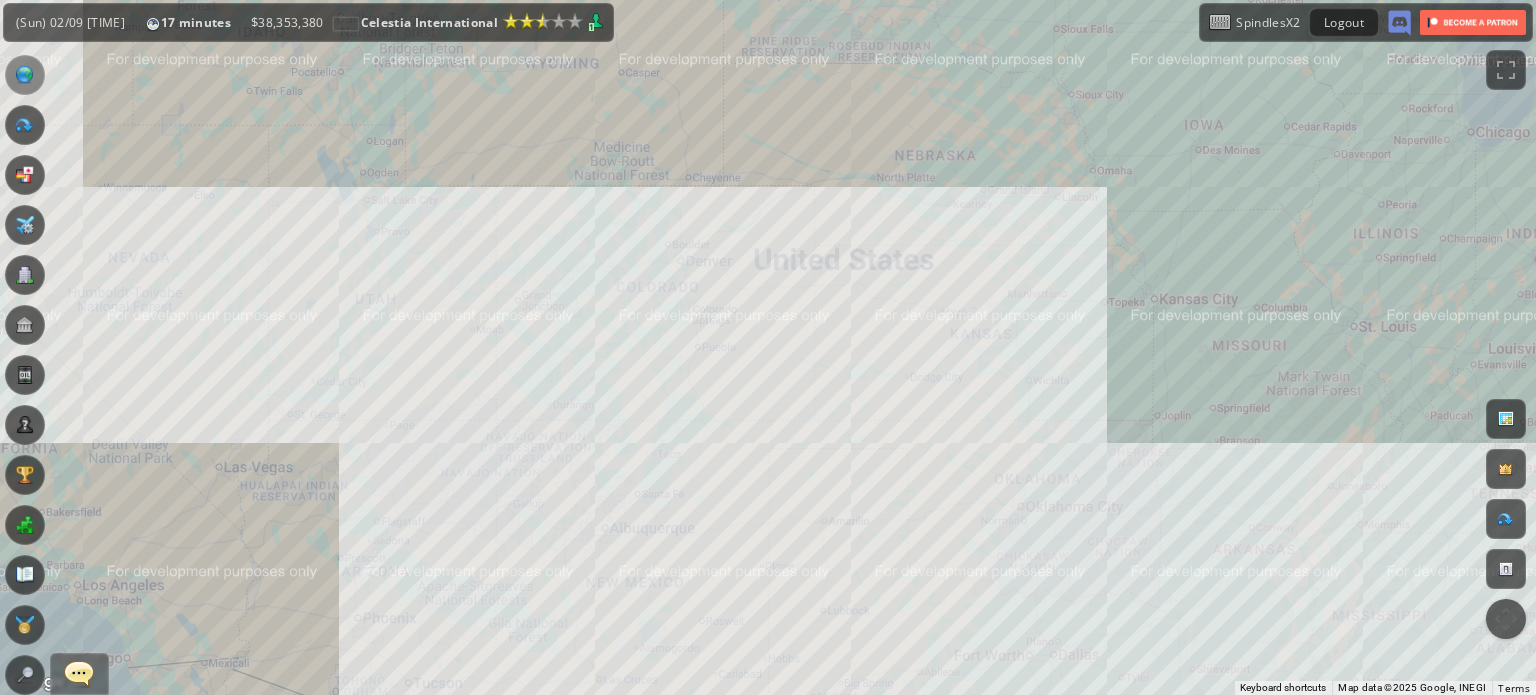 click on "To navigate, press the arrow keys." at bounding box center (768, 347) 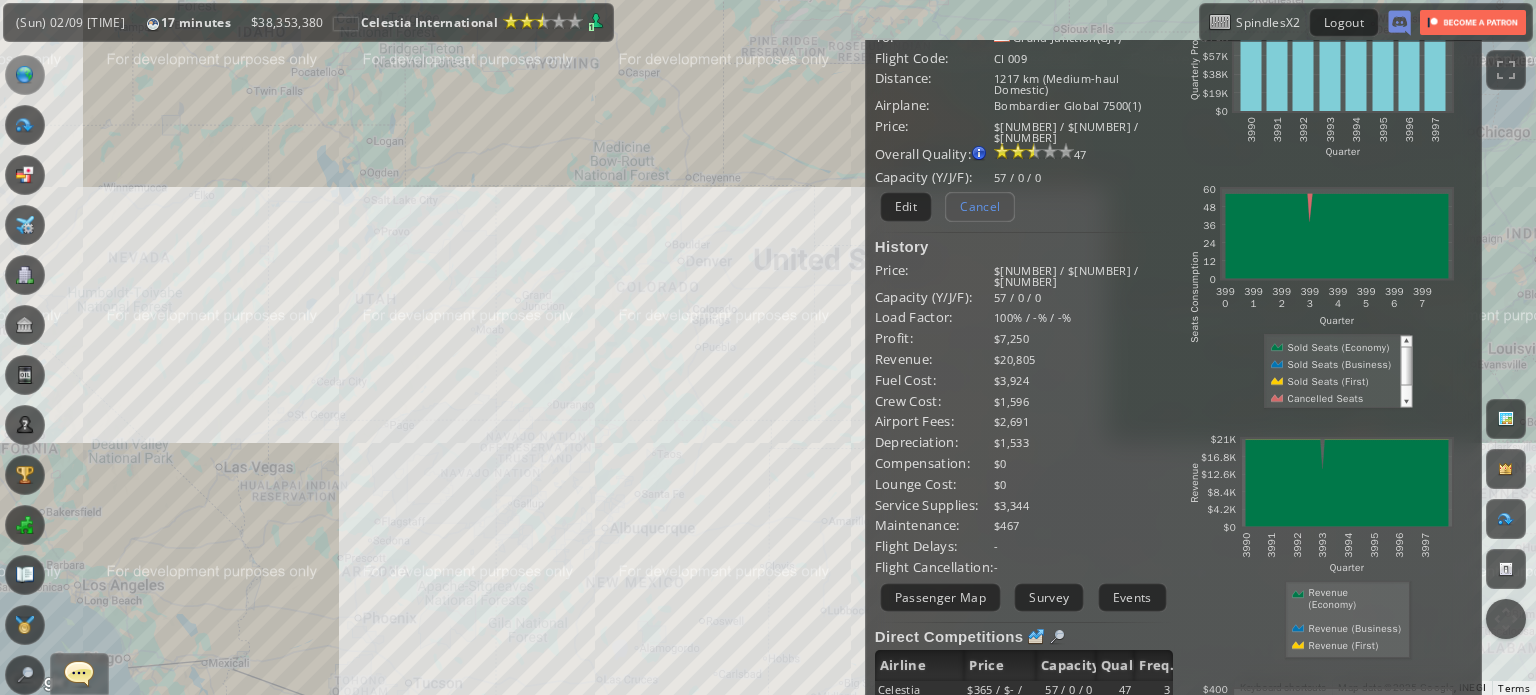 scroll, scrollTop: 0, scrollLeft: 0, axis: both 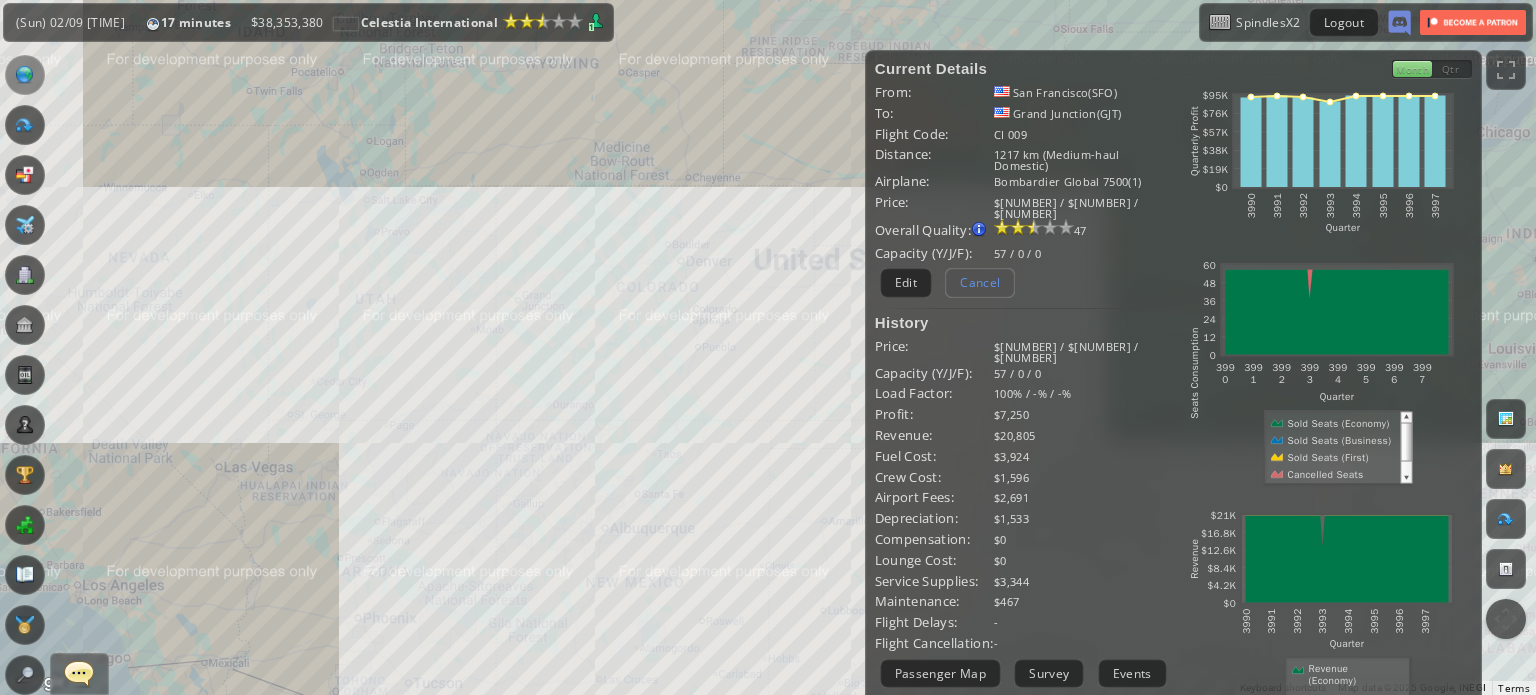 click on "Cancel" at bounding box center (980, 282) 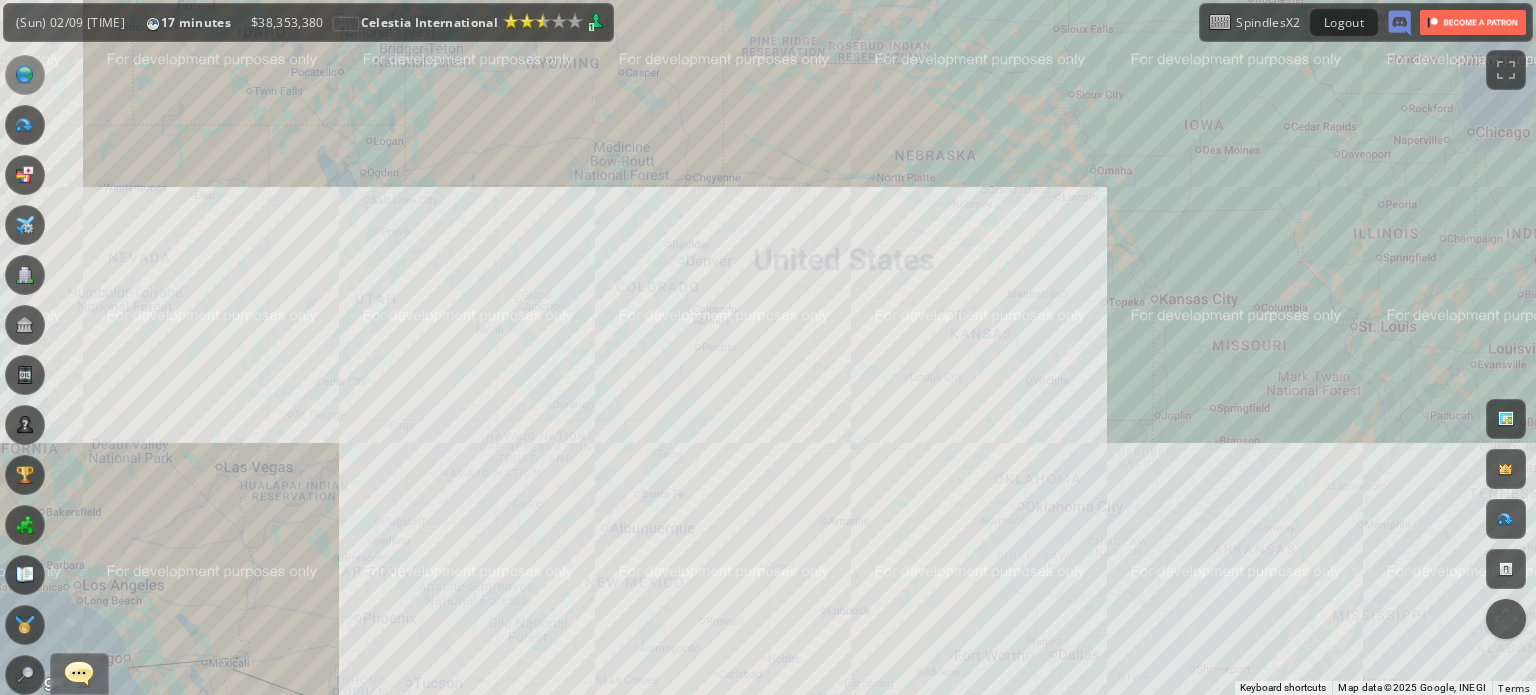 click on "To navigate, press the arrow keys." at bounding box center (768, 347) 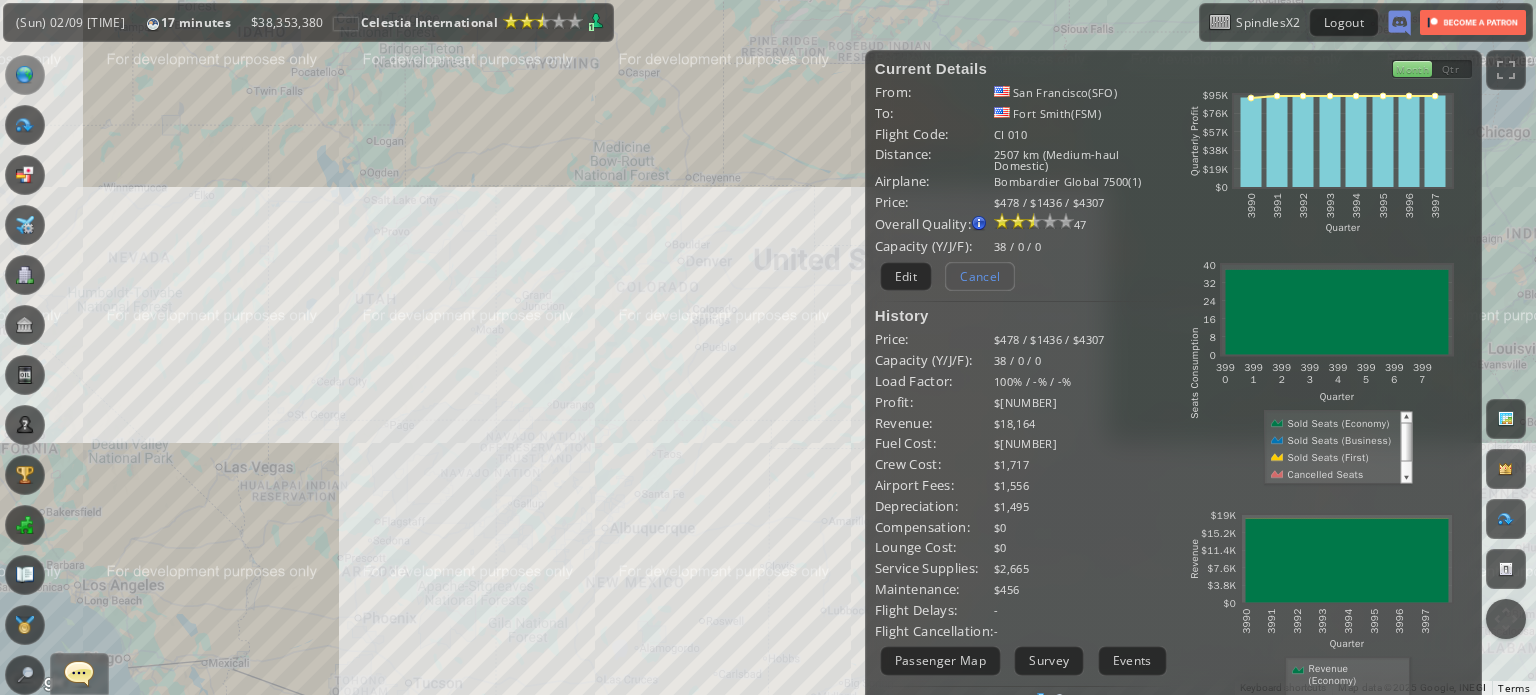 click on "Cancel" at bounding box center [980, 276] 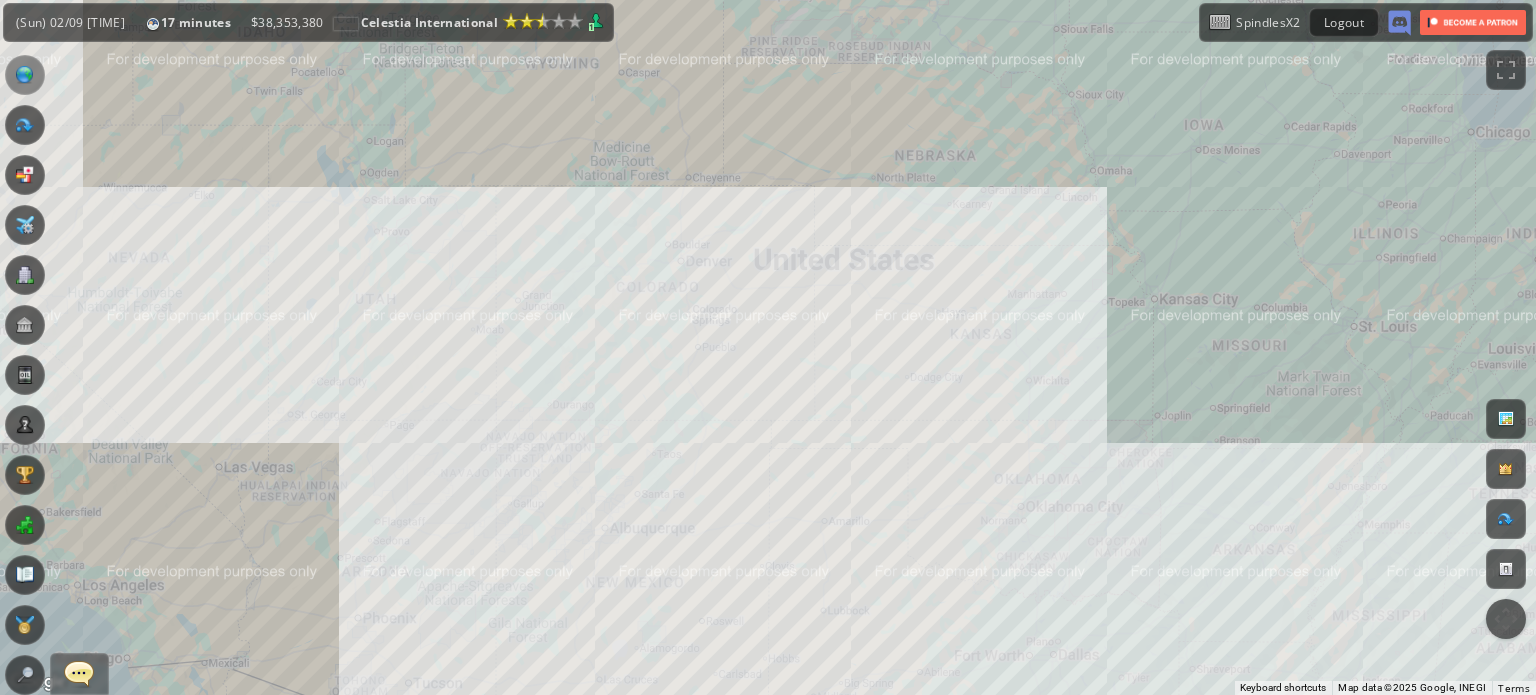 click on "To navigate, press the arrow keys." at bounding box center [768, 347] 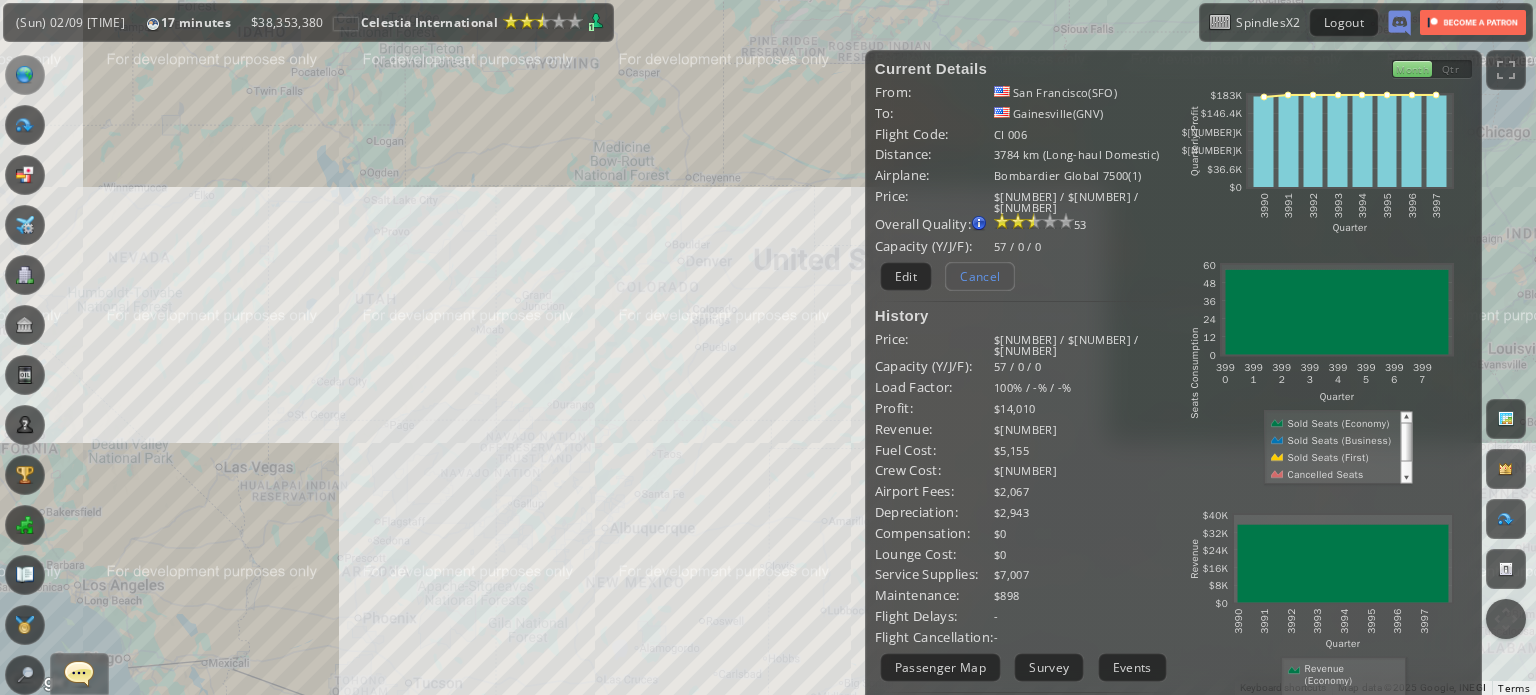 click on "Cancel" at bounding box center (980, 276) 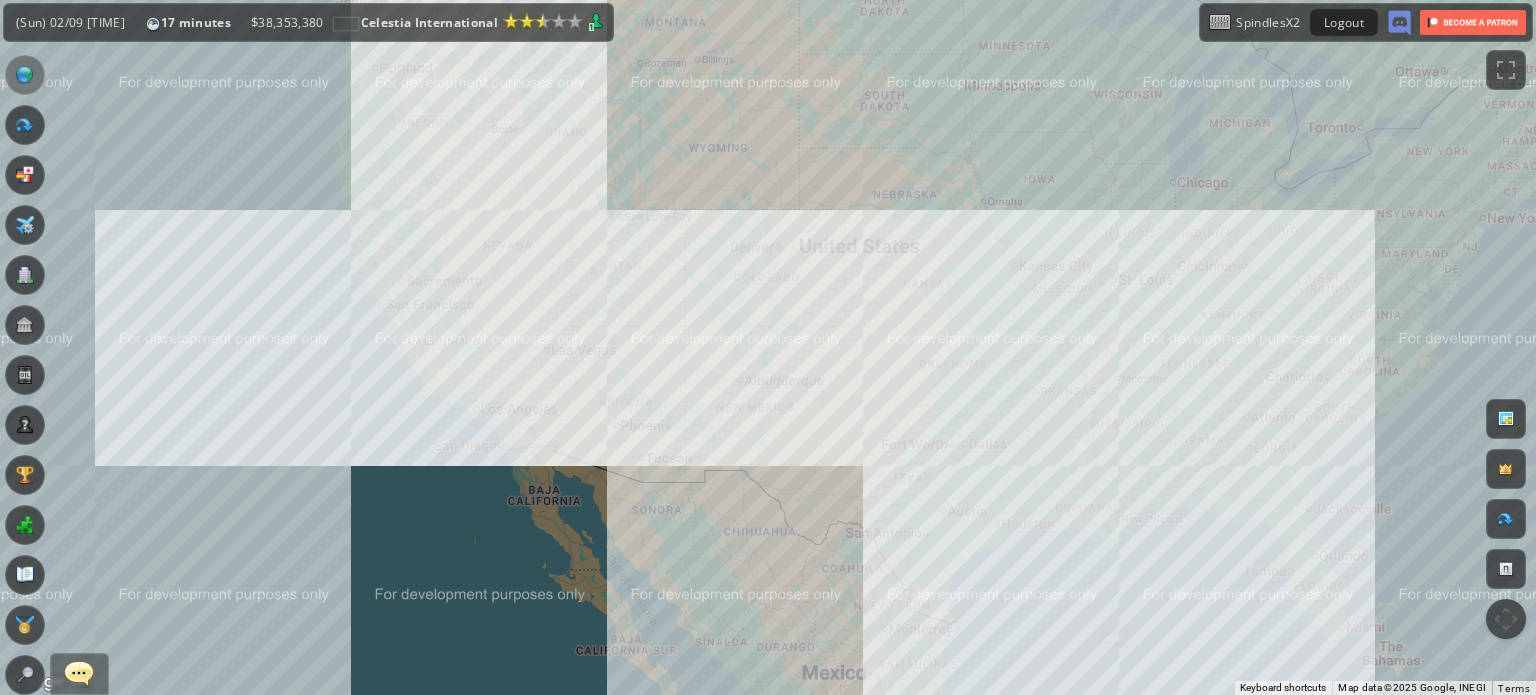 click on "To navigate, press the arrow keys." at bounding box center [768, 347] 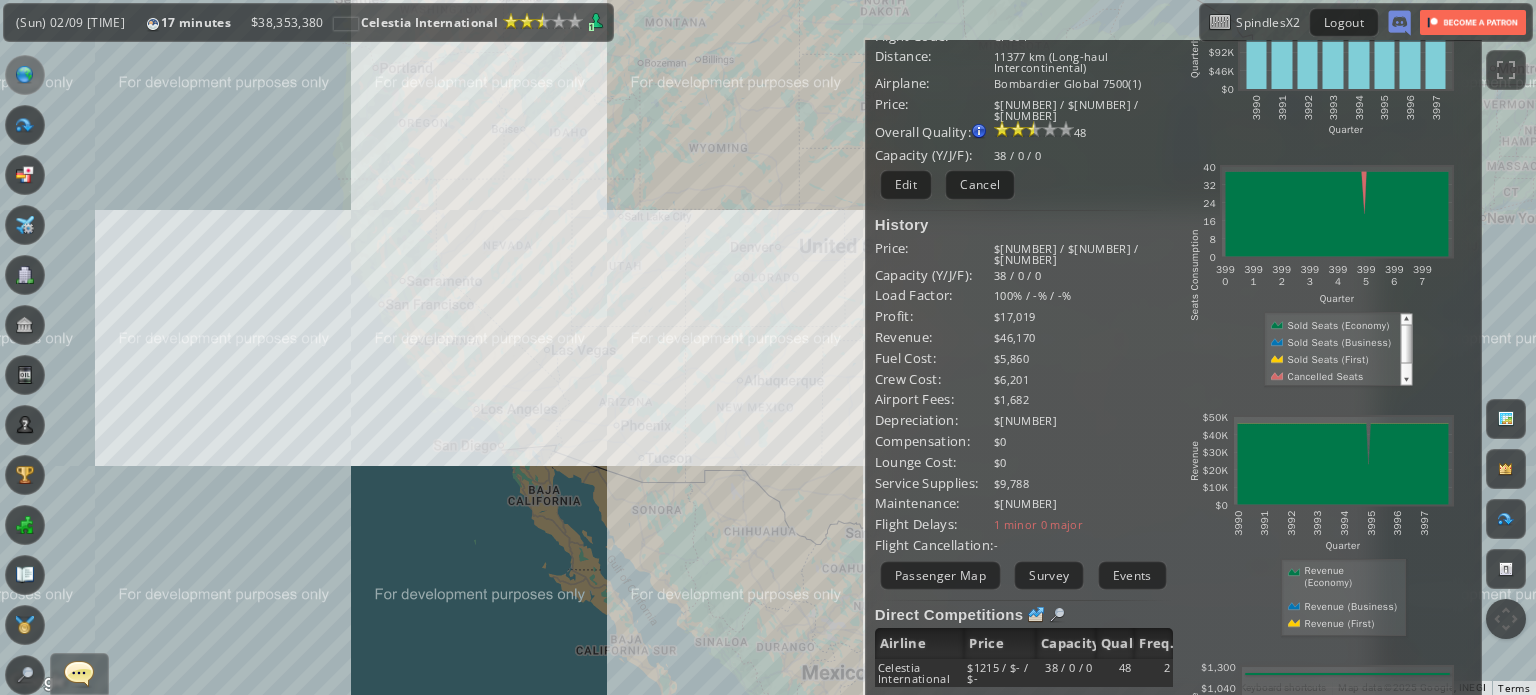 scroll, scrollTop: 100, scrollLeft: 0, axis: vertical 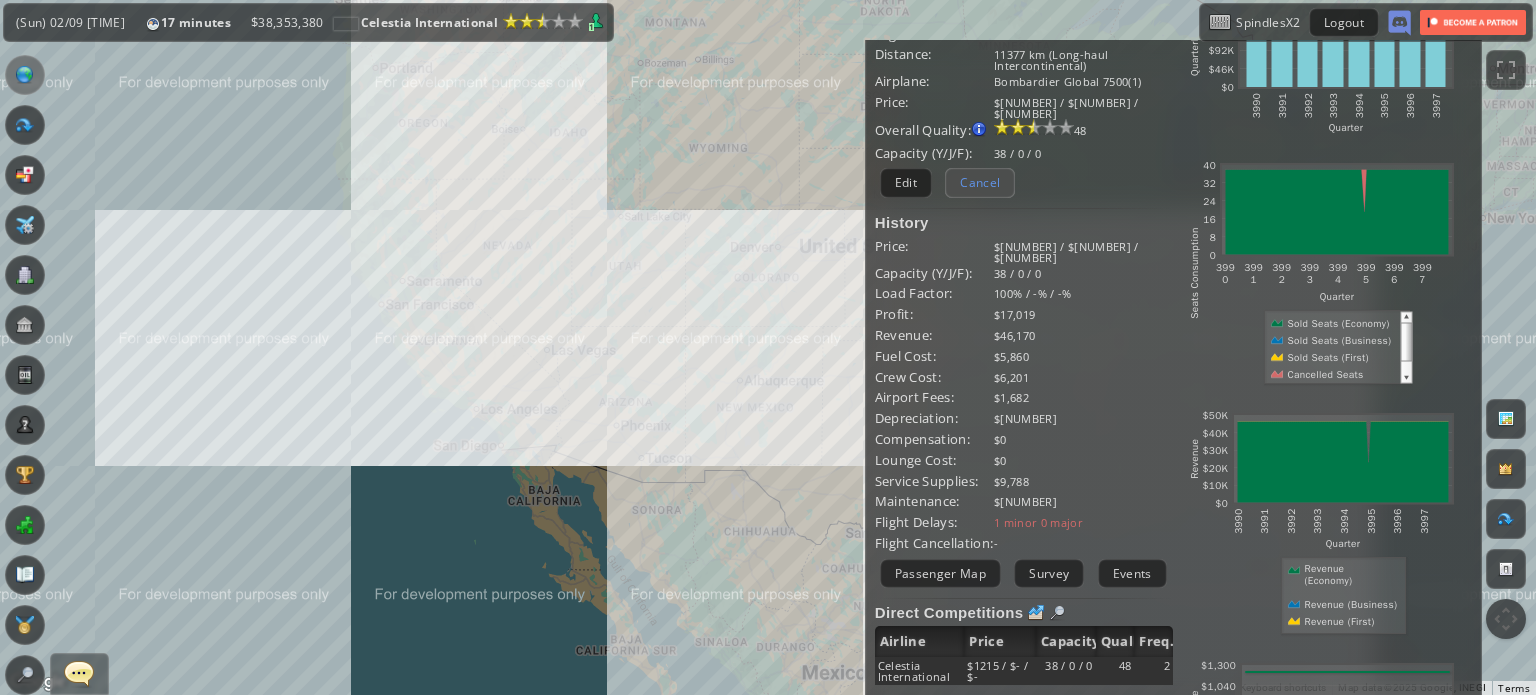click on "Cancel" at bounding box center (980, 182) 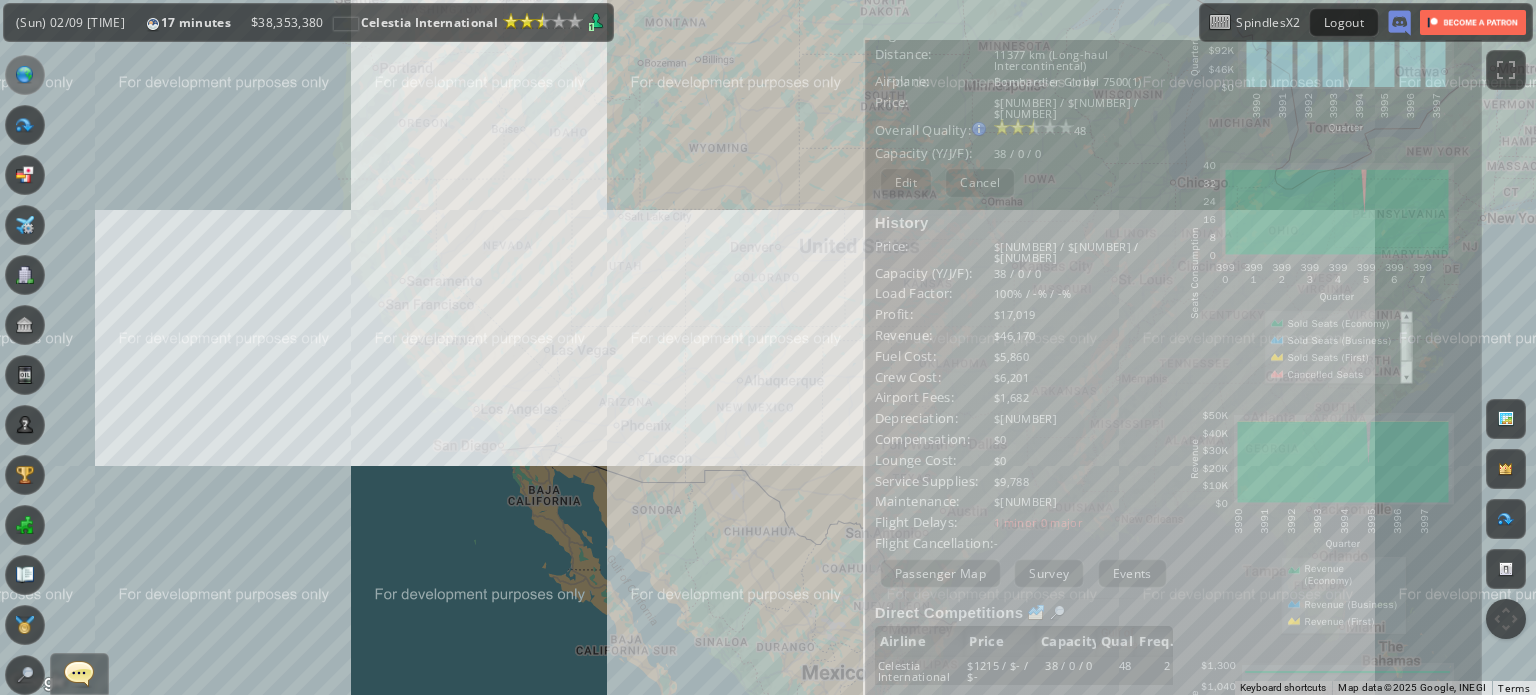 scroll, scrollTop: 0, scrollLeft: 0, axis: both 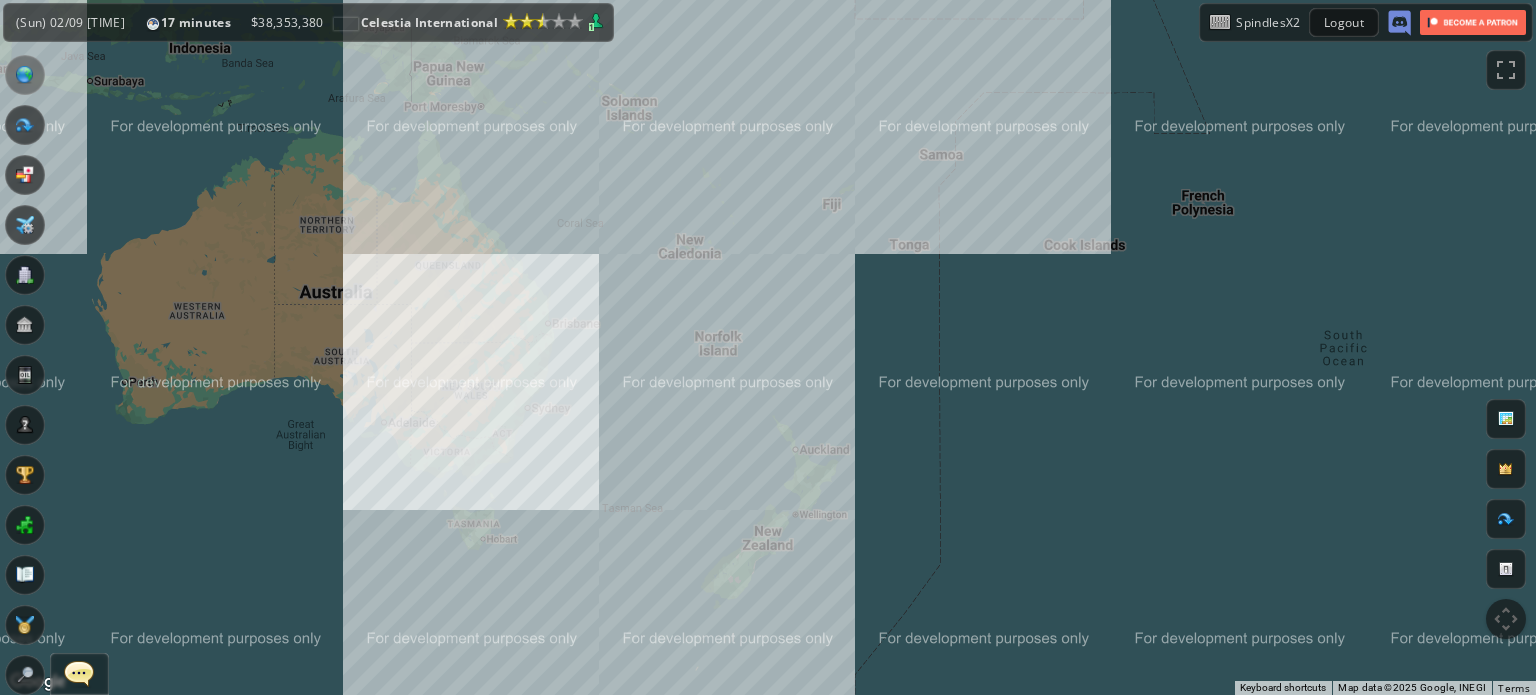 click on "To navigate, press the arrow keys." at bounding box center (768, 347) 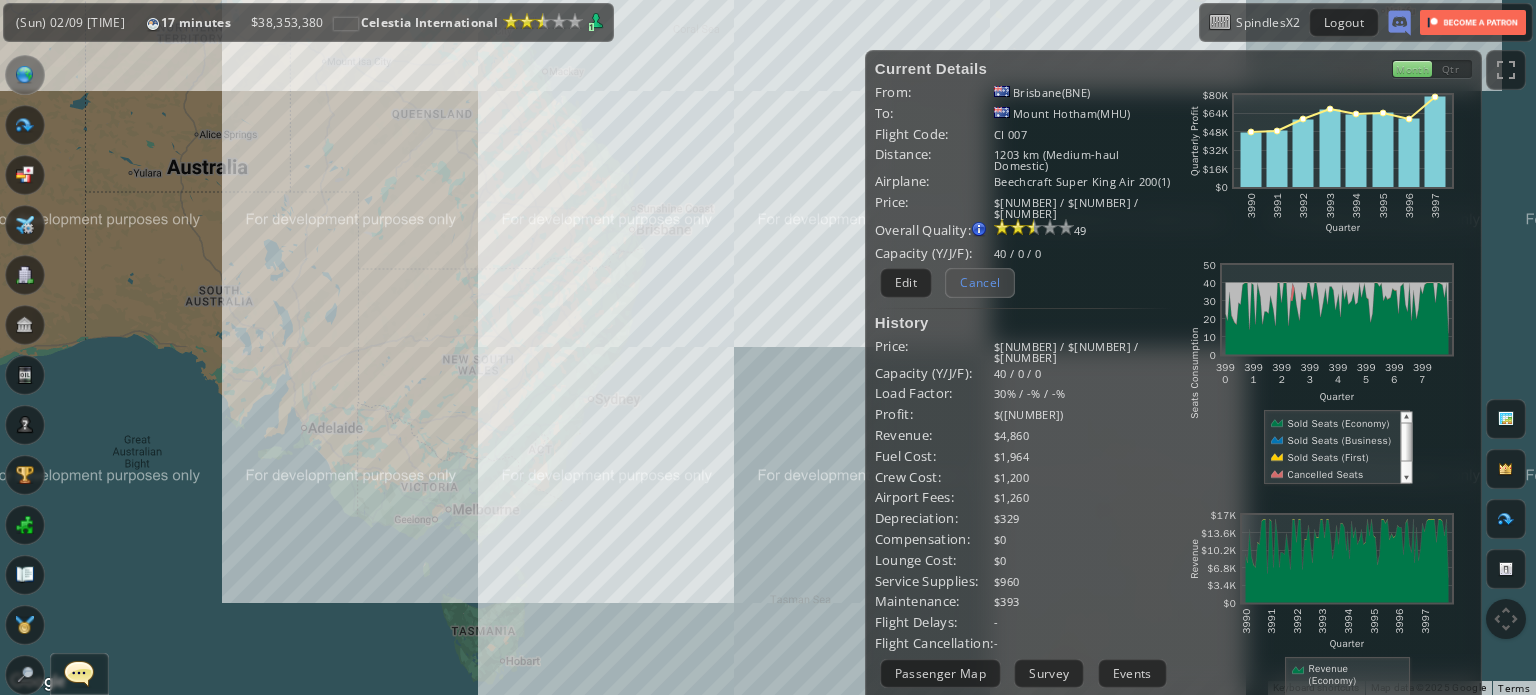 click on "Cancel" at bounding box center [980, 282] 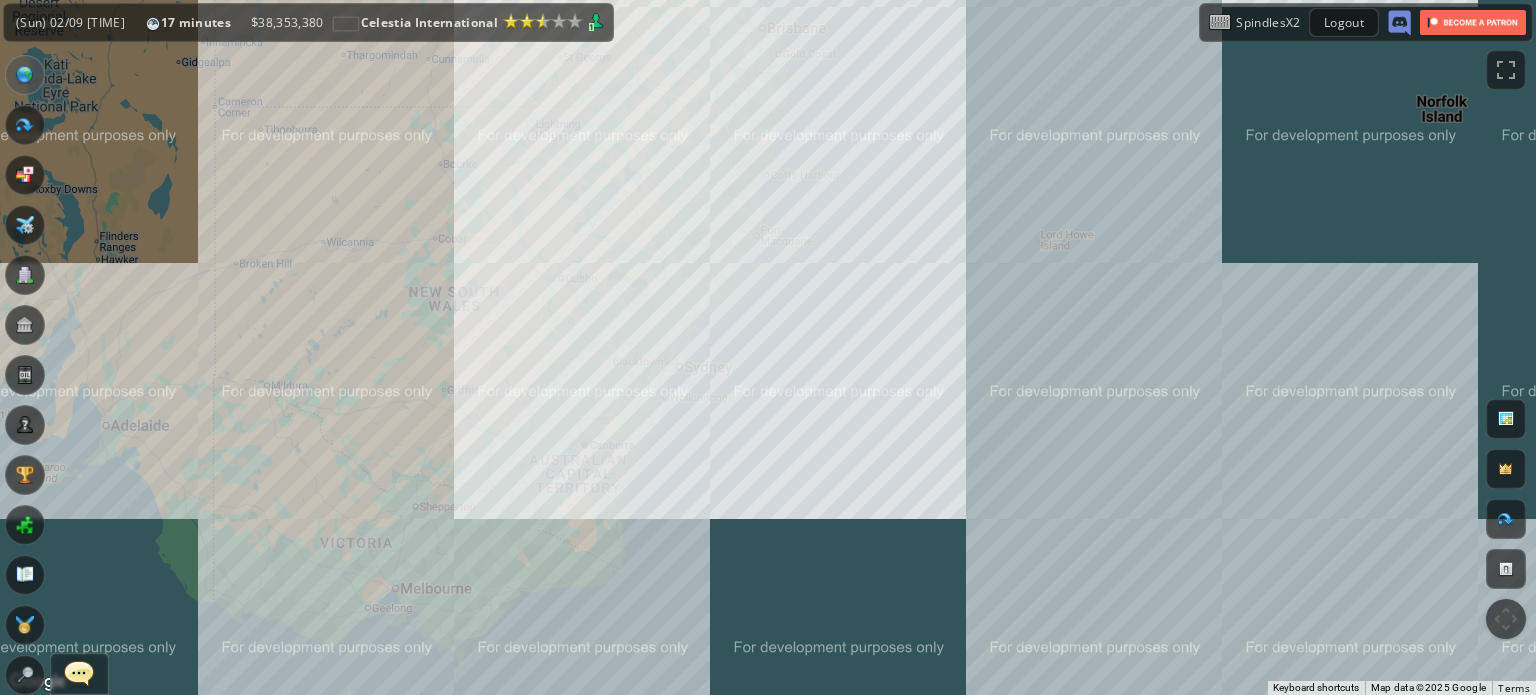 click on "To navigate, press the arrow keys." at bounding box center [768, 347] 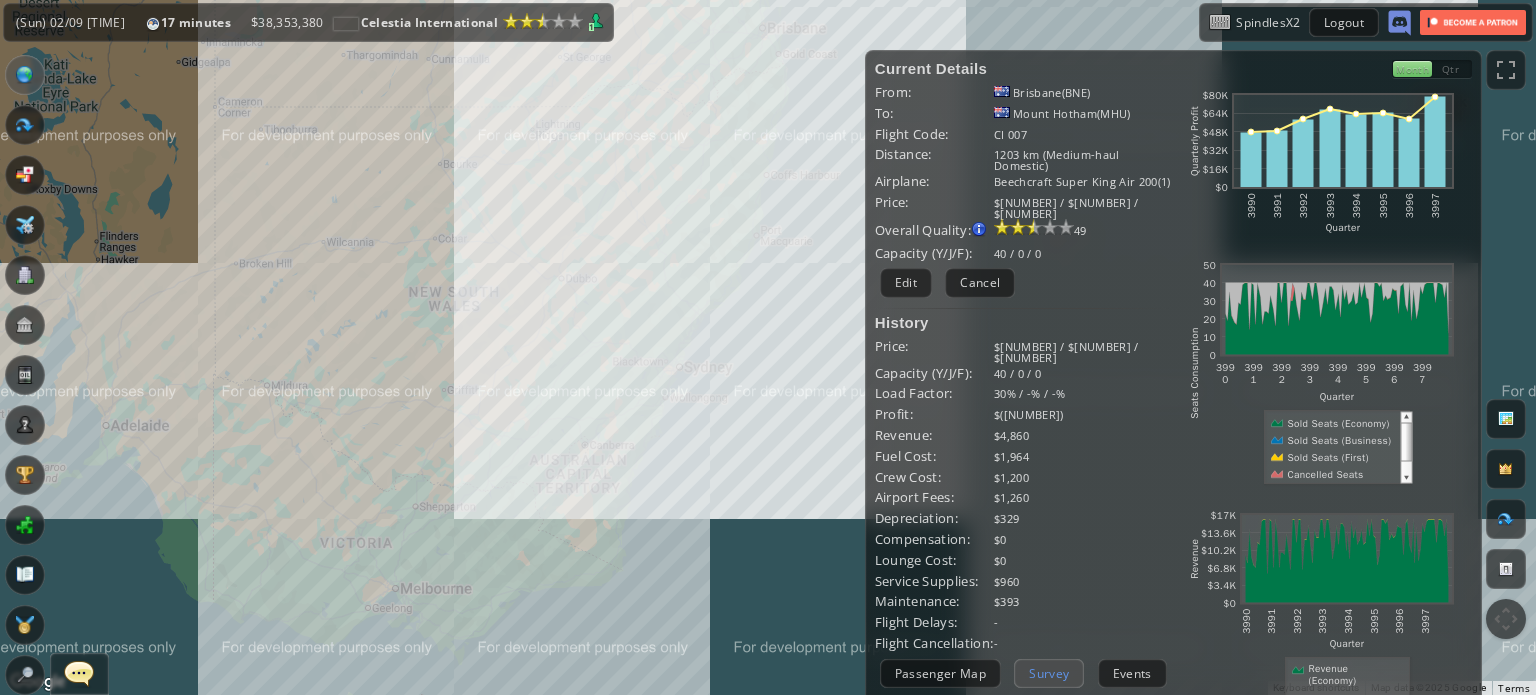 click on "Survey" at bounding box center (1049, 673) 